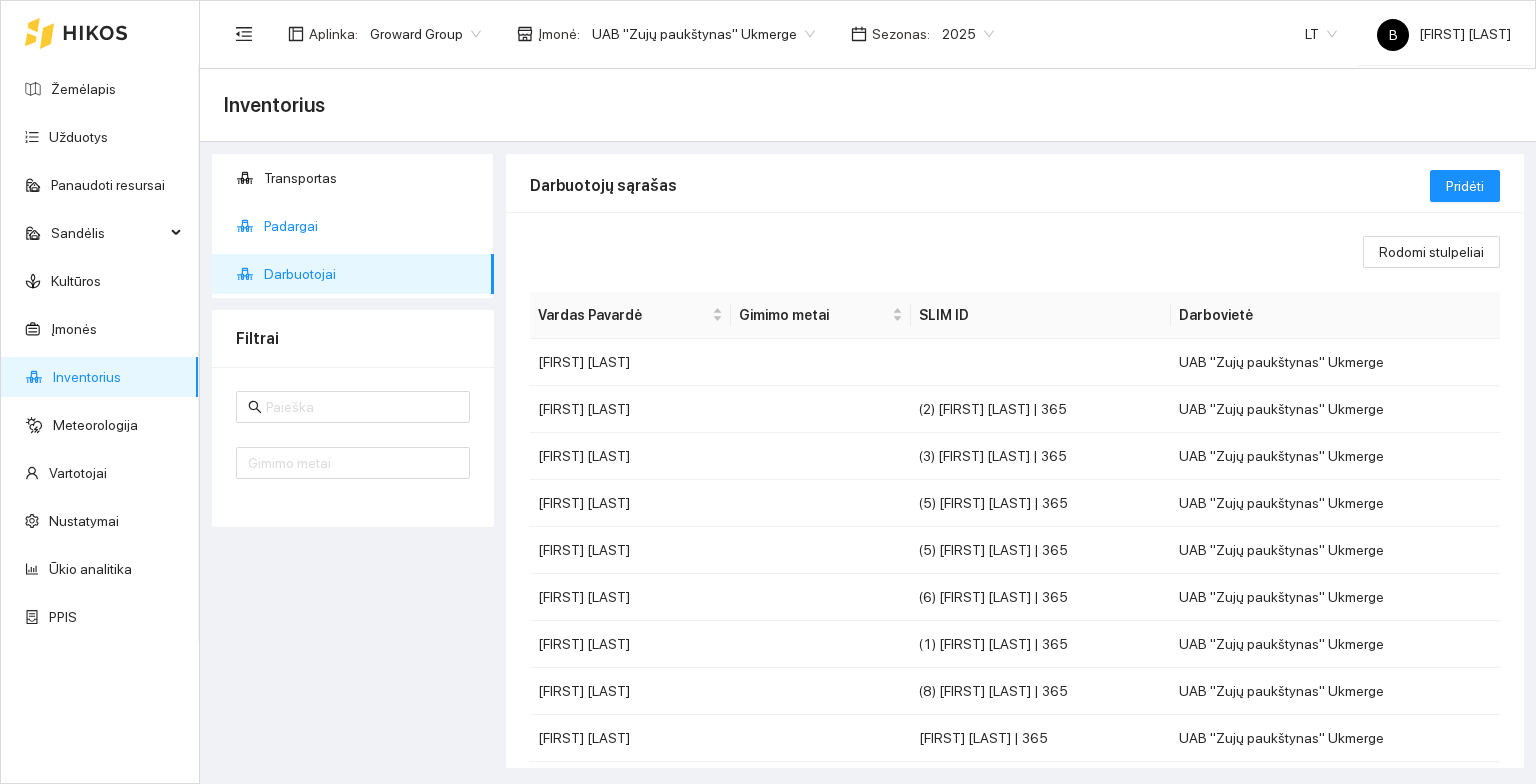 scroll, scrollTop: 0, scrollLeft: 0, axis: both 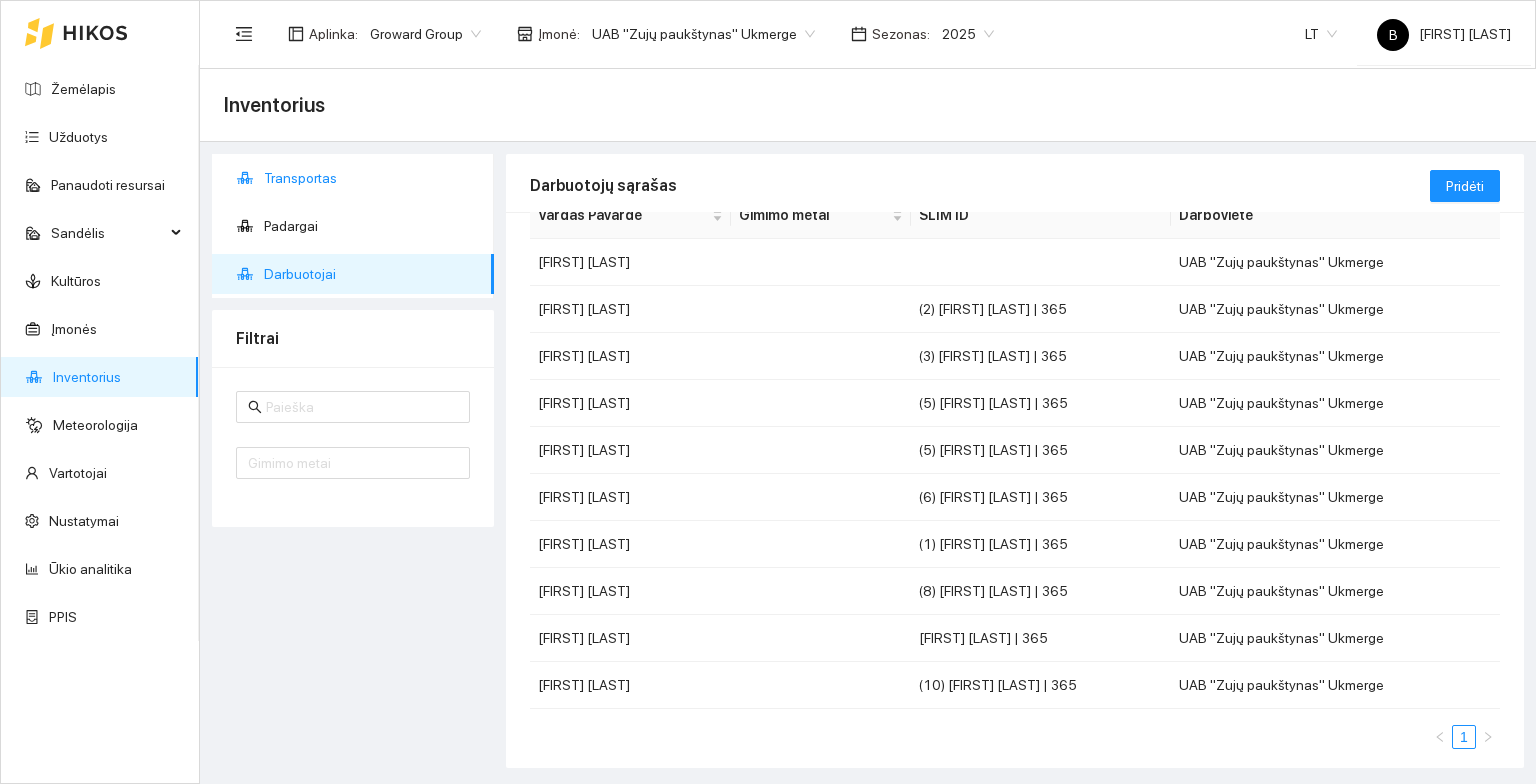 click on "Transportas" at bounding box center [371, 178] 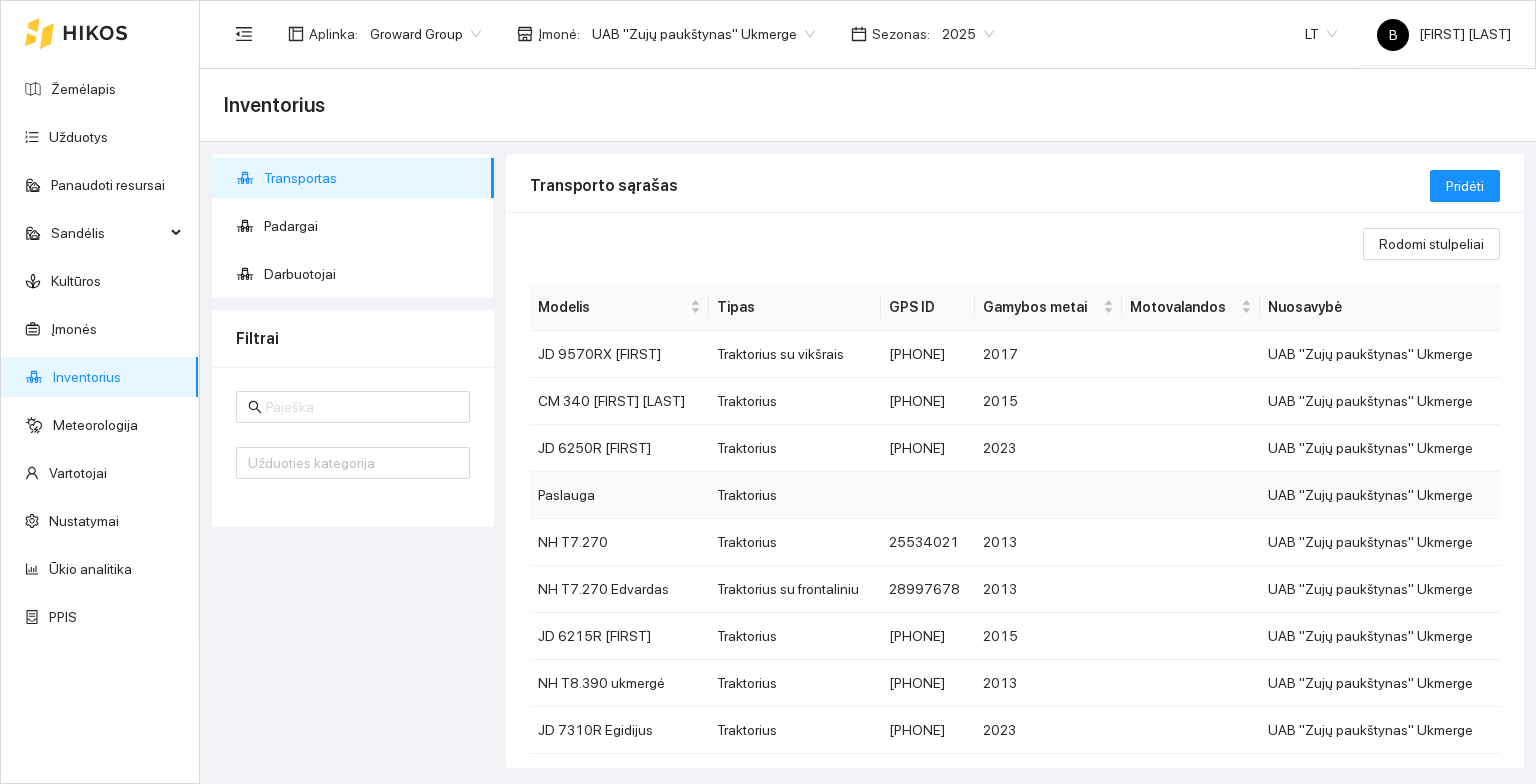 scroll, scrollTop: 0, scrollLeft: 0, axis: both 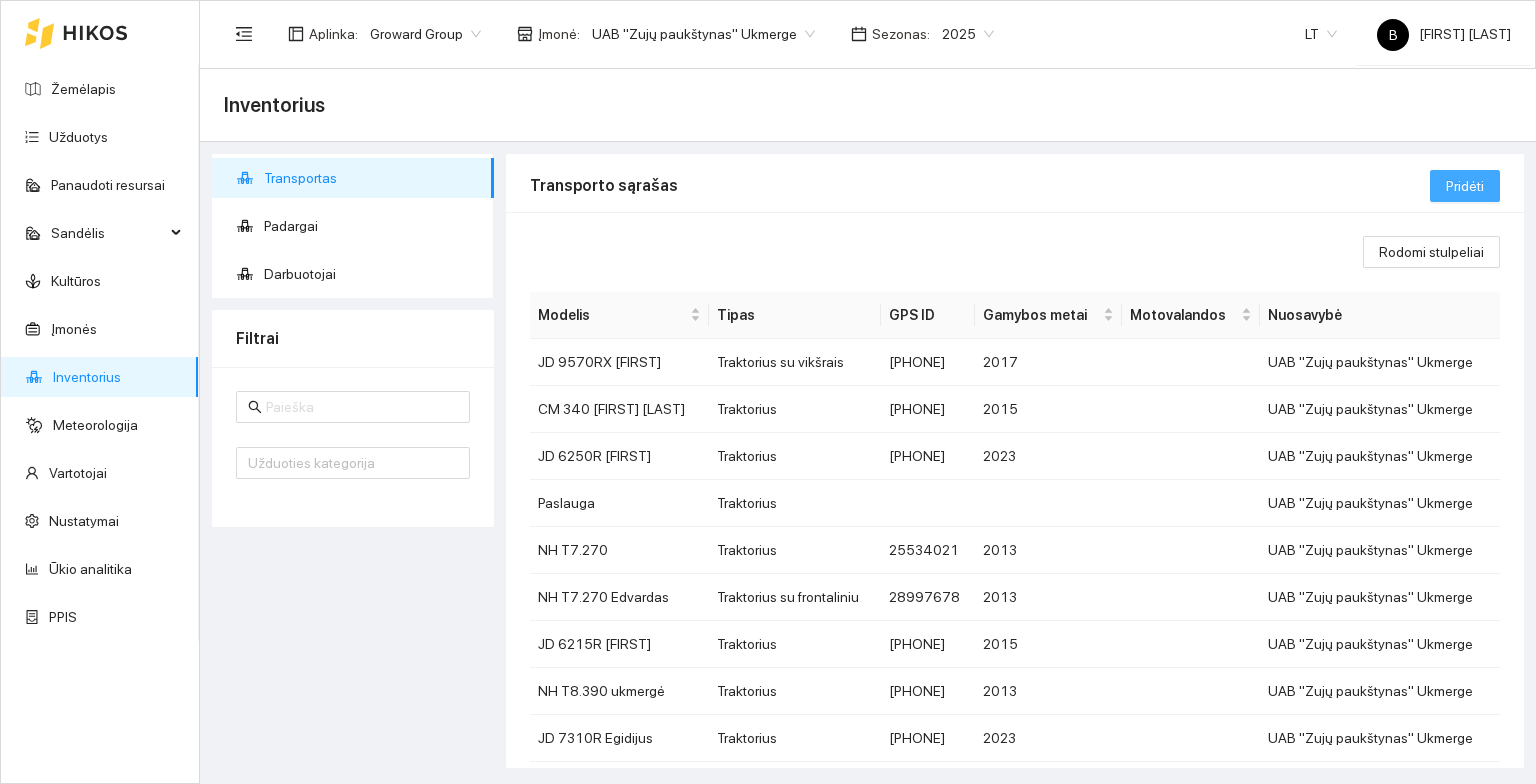 click on "Pridėti" at bounding box center [1465, 186] 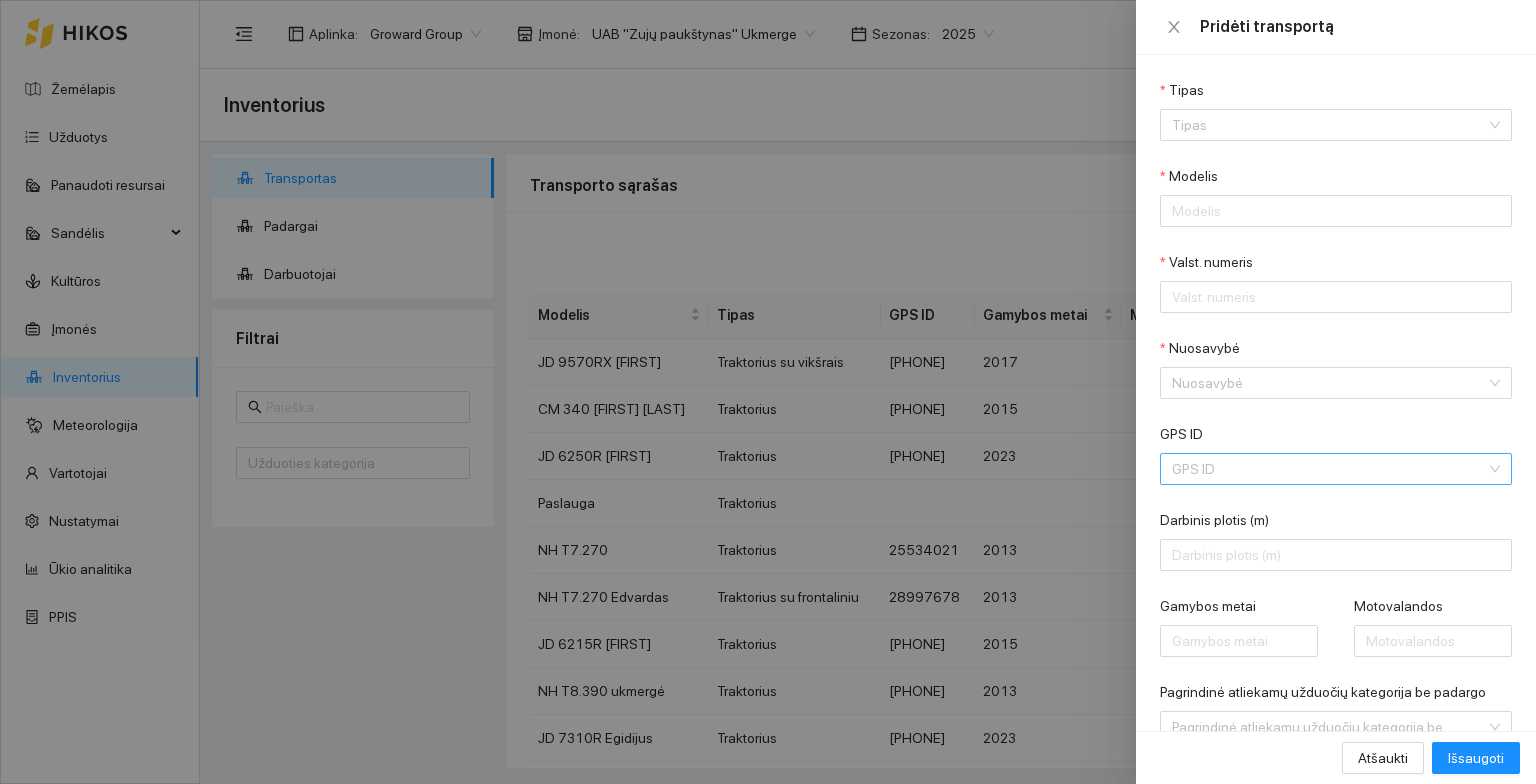 click on "GPS ID" at bounding box center [1329, 469] 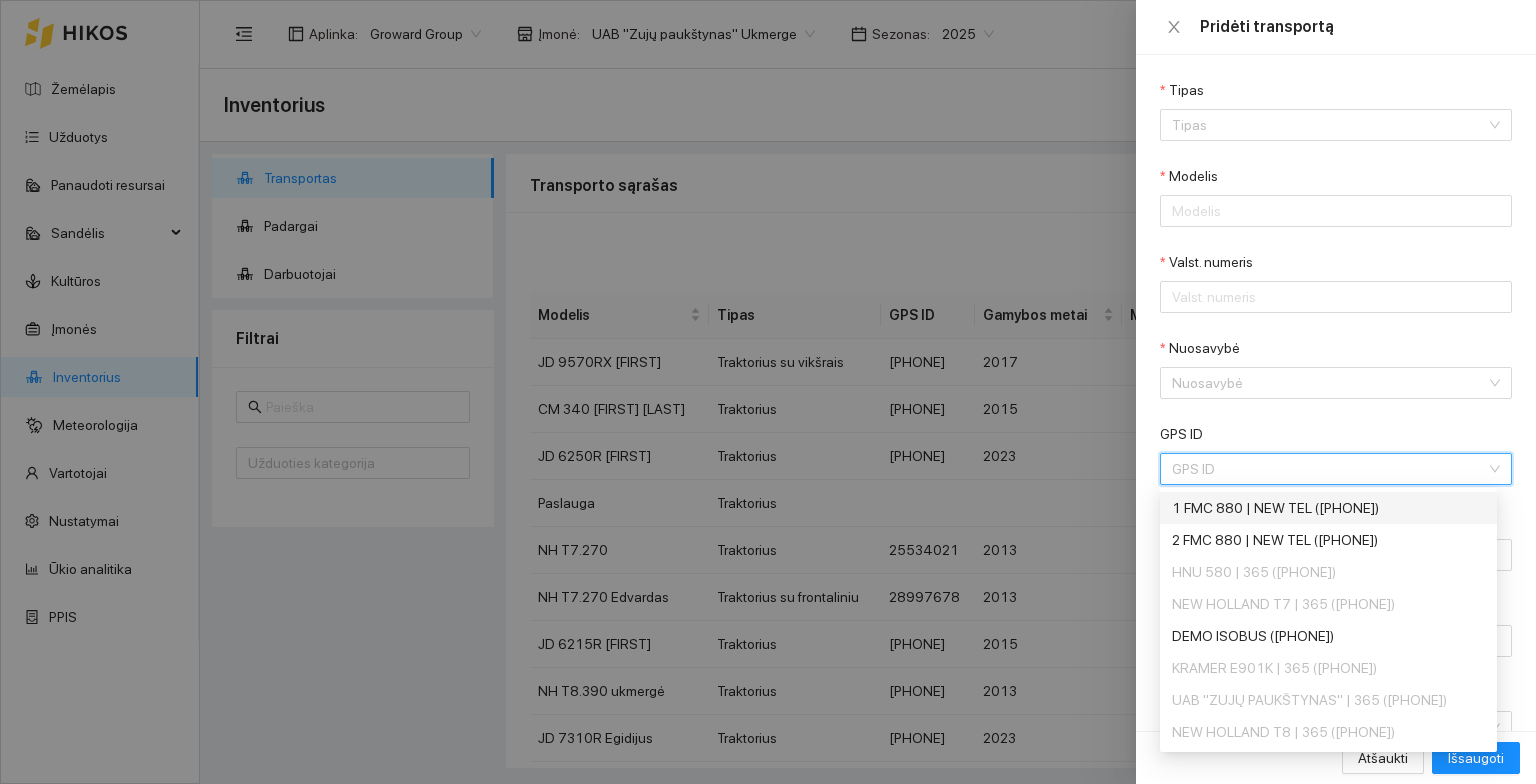 click on "1 FMC 880 | NEW TEL ([PHONE])" at bounding box center [1322, 508] 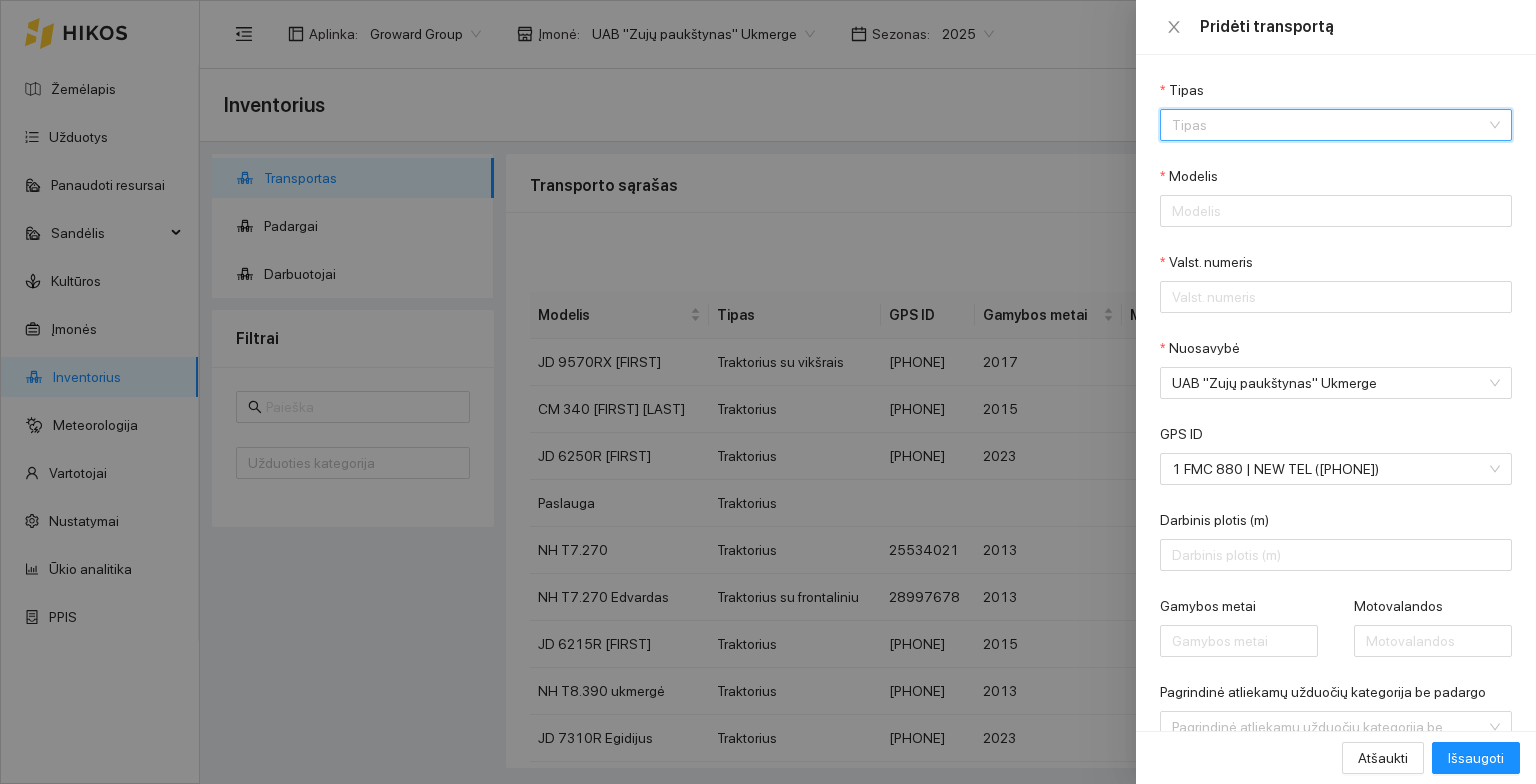 click on "Tipas" at bounding box center [1329, 125] 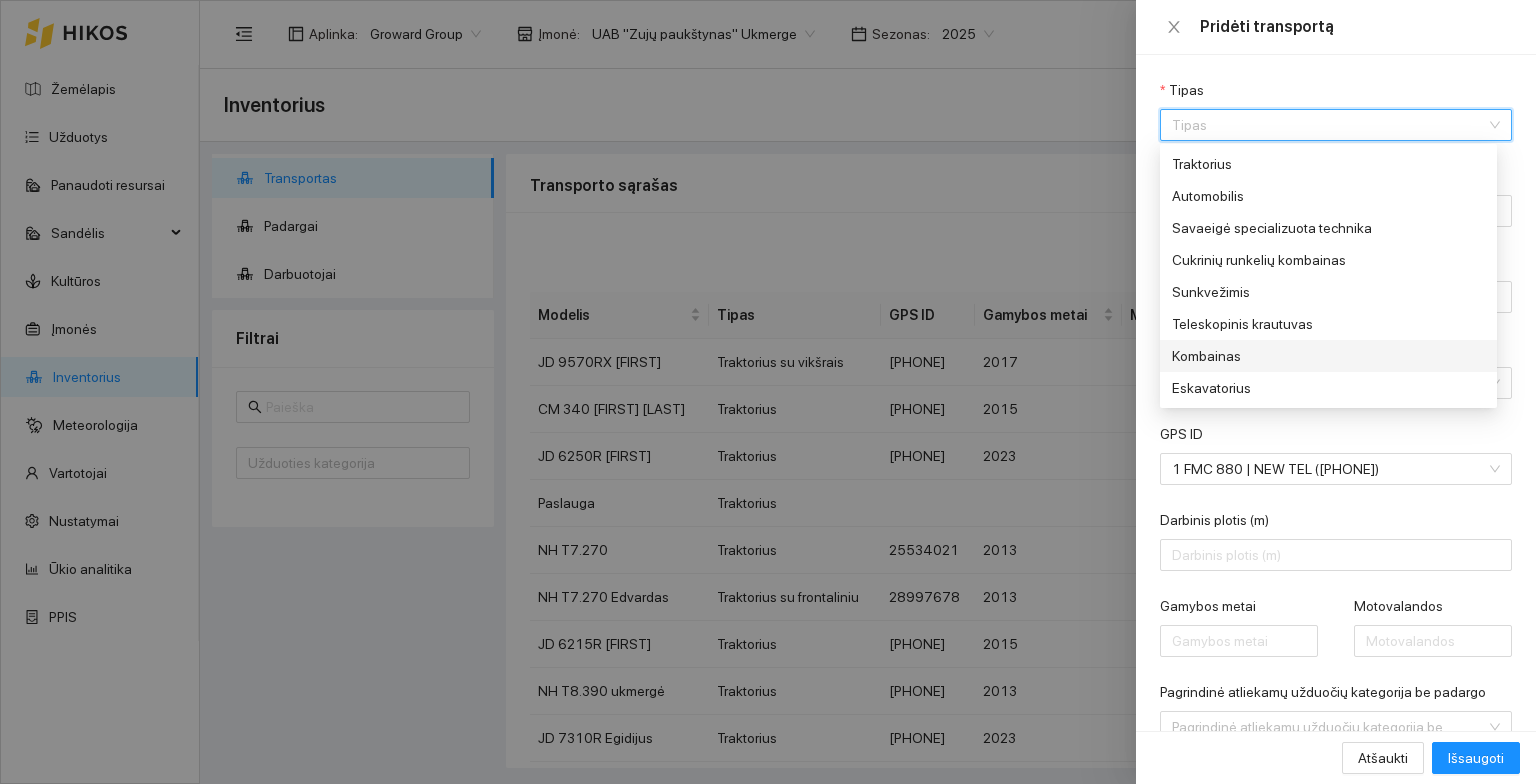 click on "Kombainas" at bounding box center [0, 0] 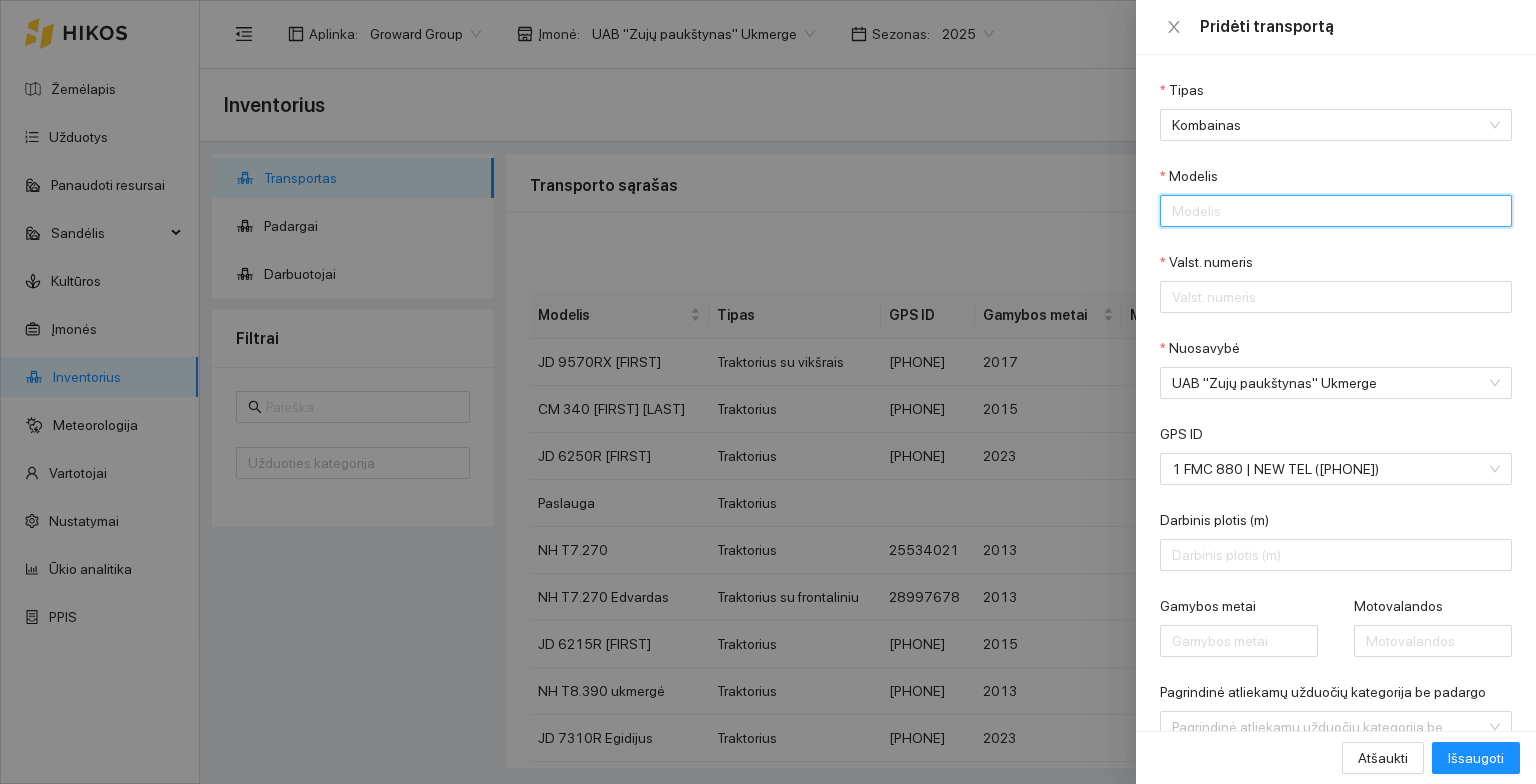 click on "Modelis" at bounding box center [1336, 211] 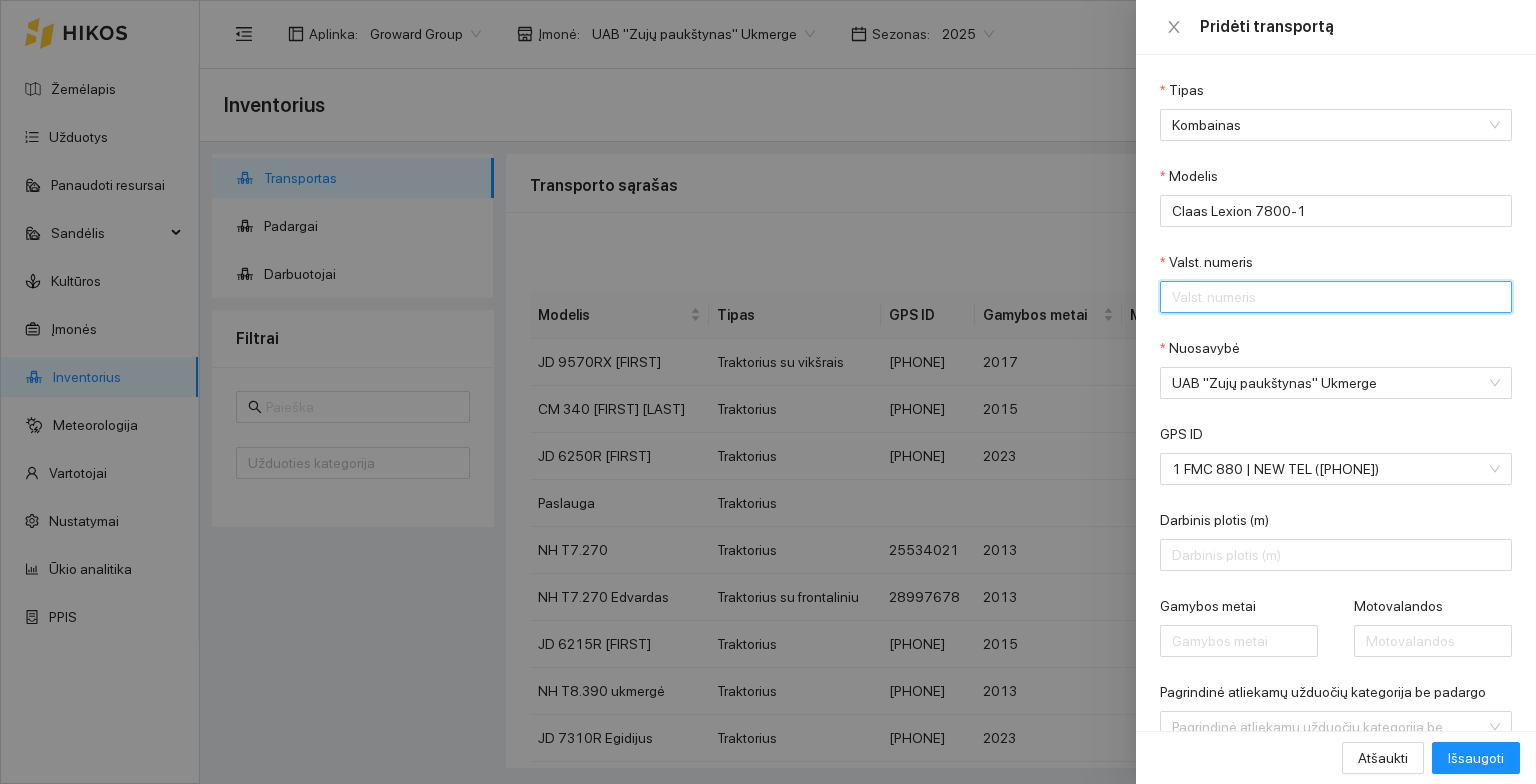 click on "Valst. numeris" at bounding box center [1336, 297] 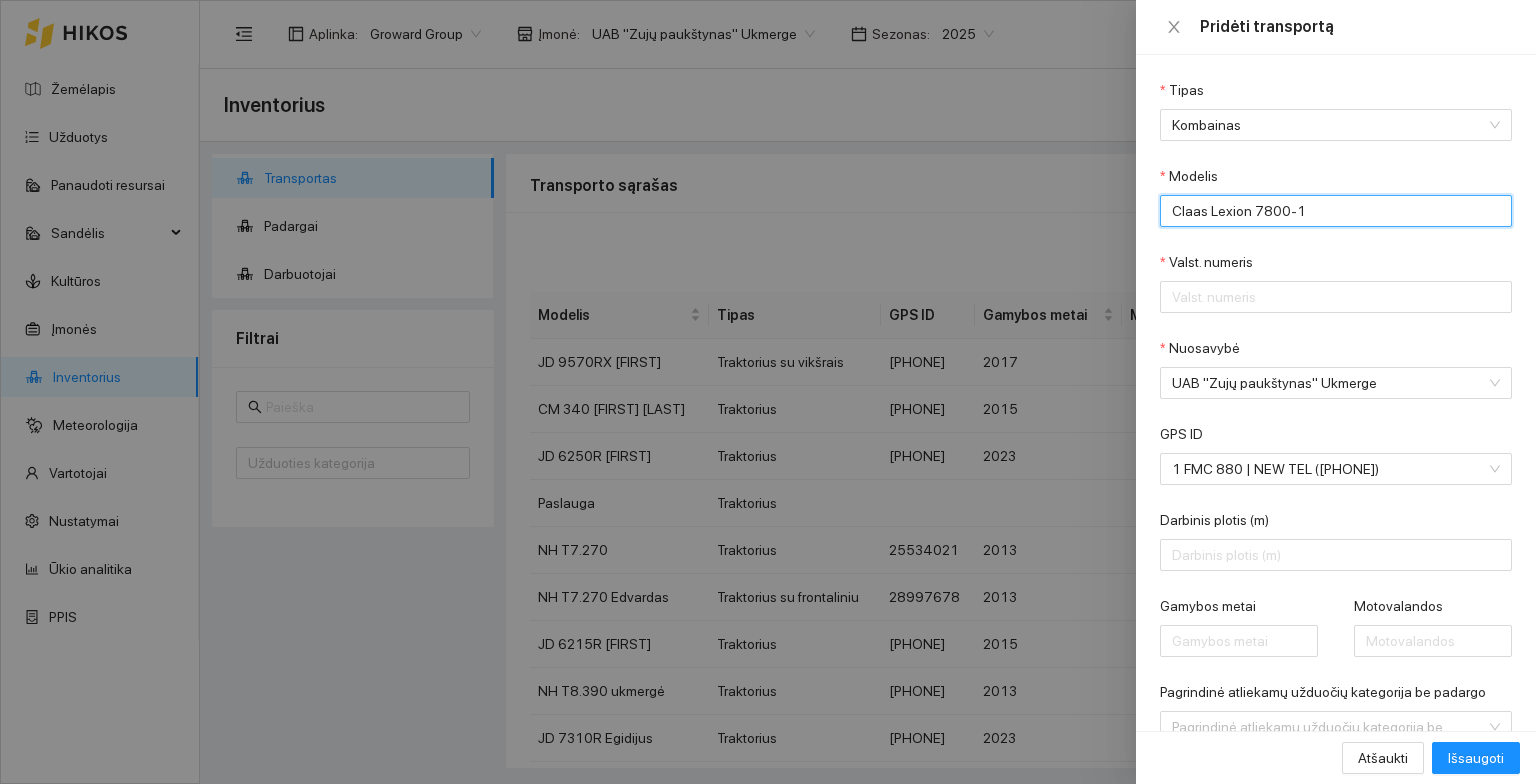 click on "Claas Lexion 7800-1" at bounding box center [1336, 211] 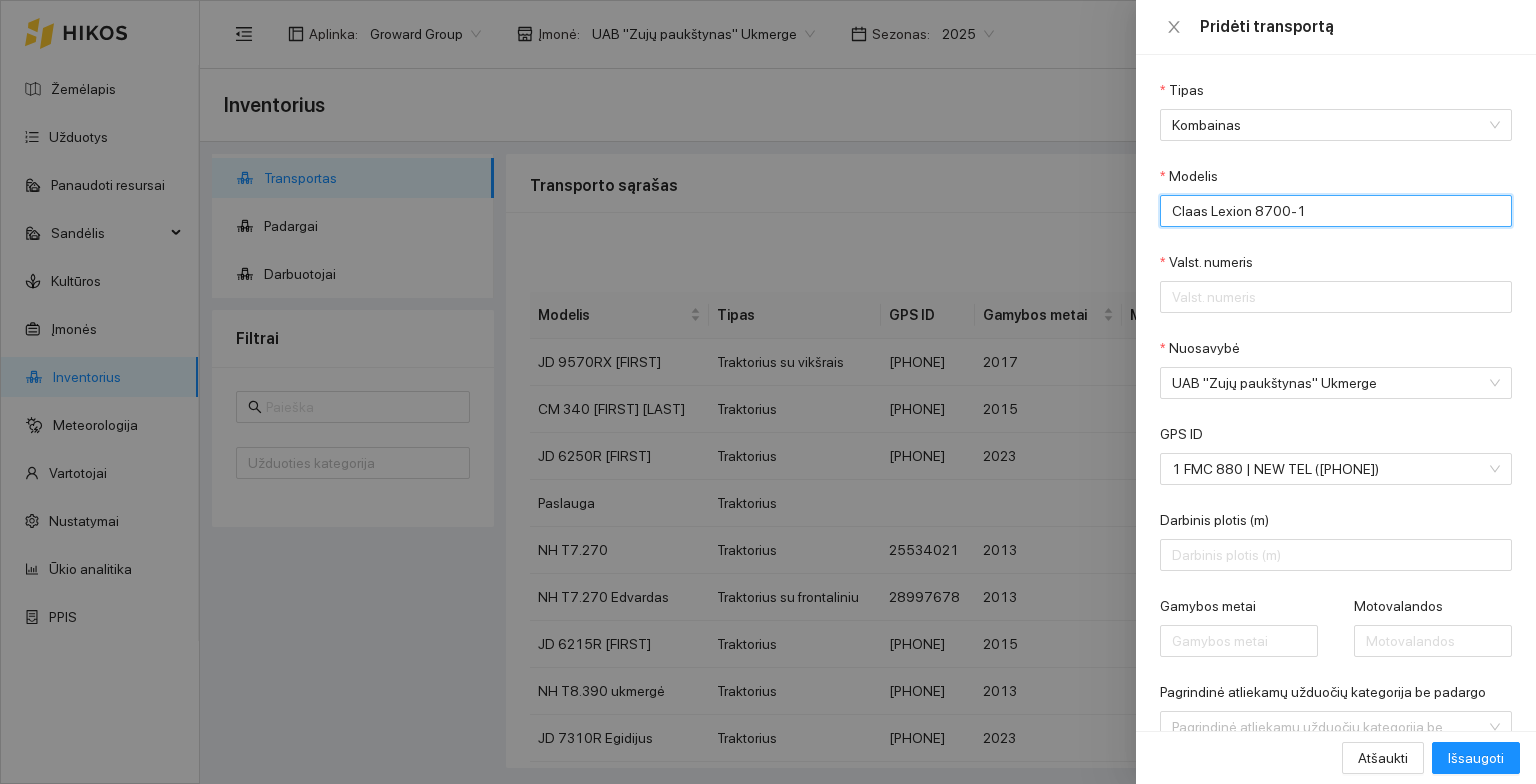 type on "Claas Lexion 8700-1" 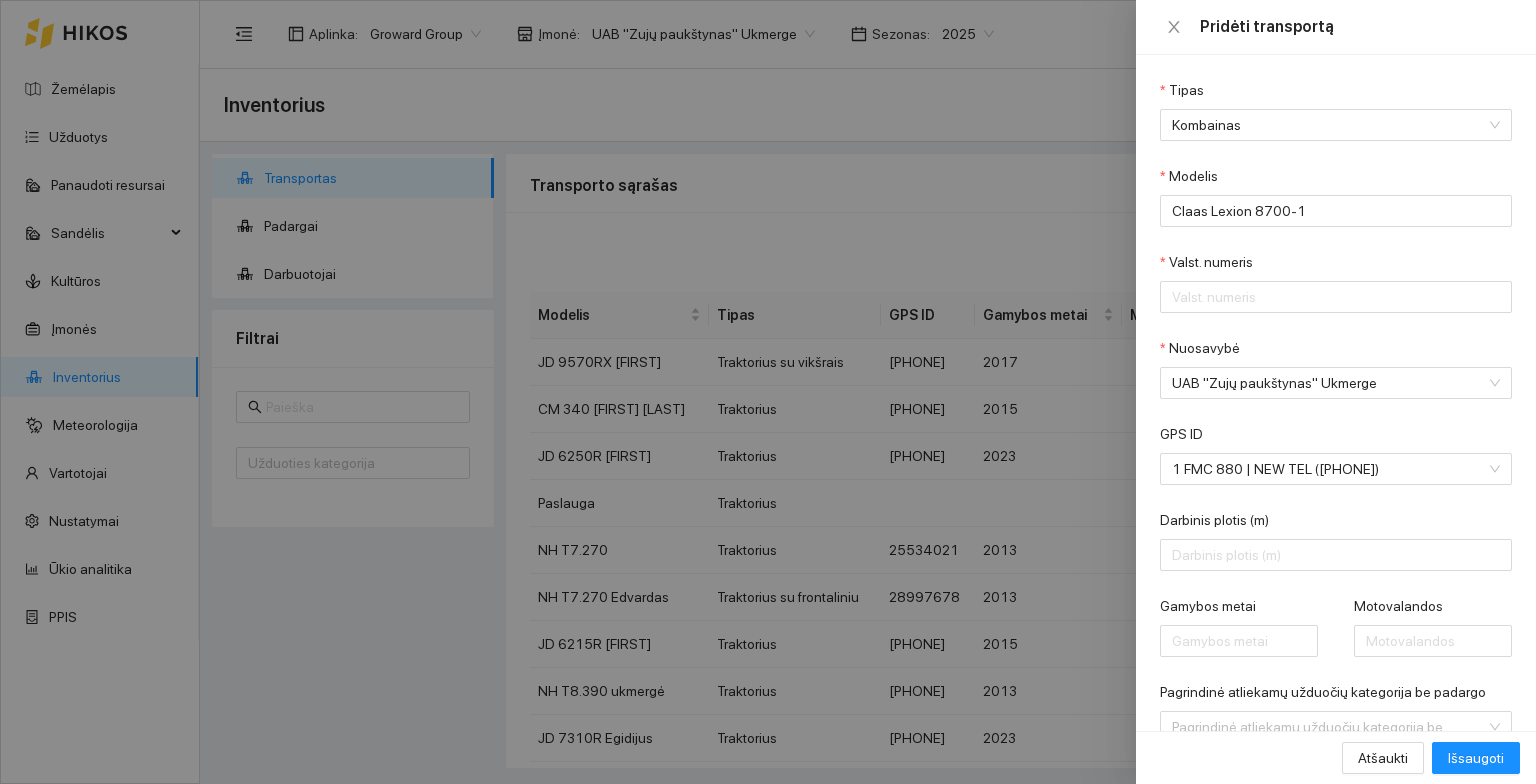 click on "Valst. numeris" at bounding box center (1336, 94) 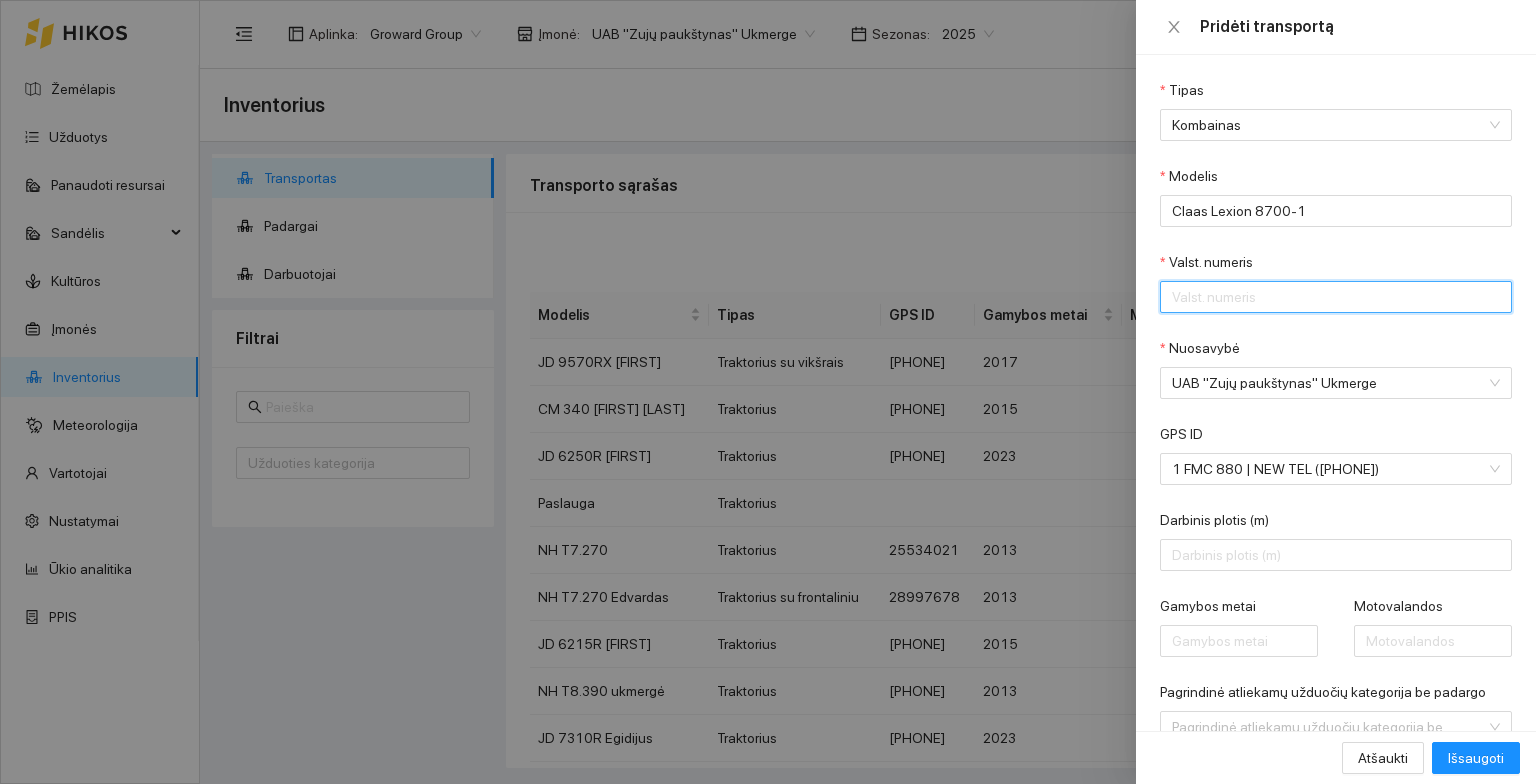 drag, startPoint x: 1492, startPoint y: 514, endPoint x: 1172, endPoint y: 294, distance: 388.32974 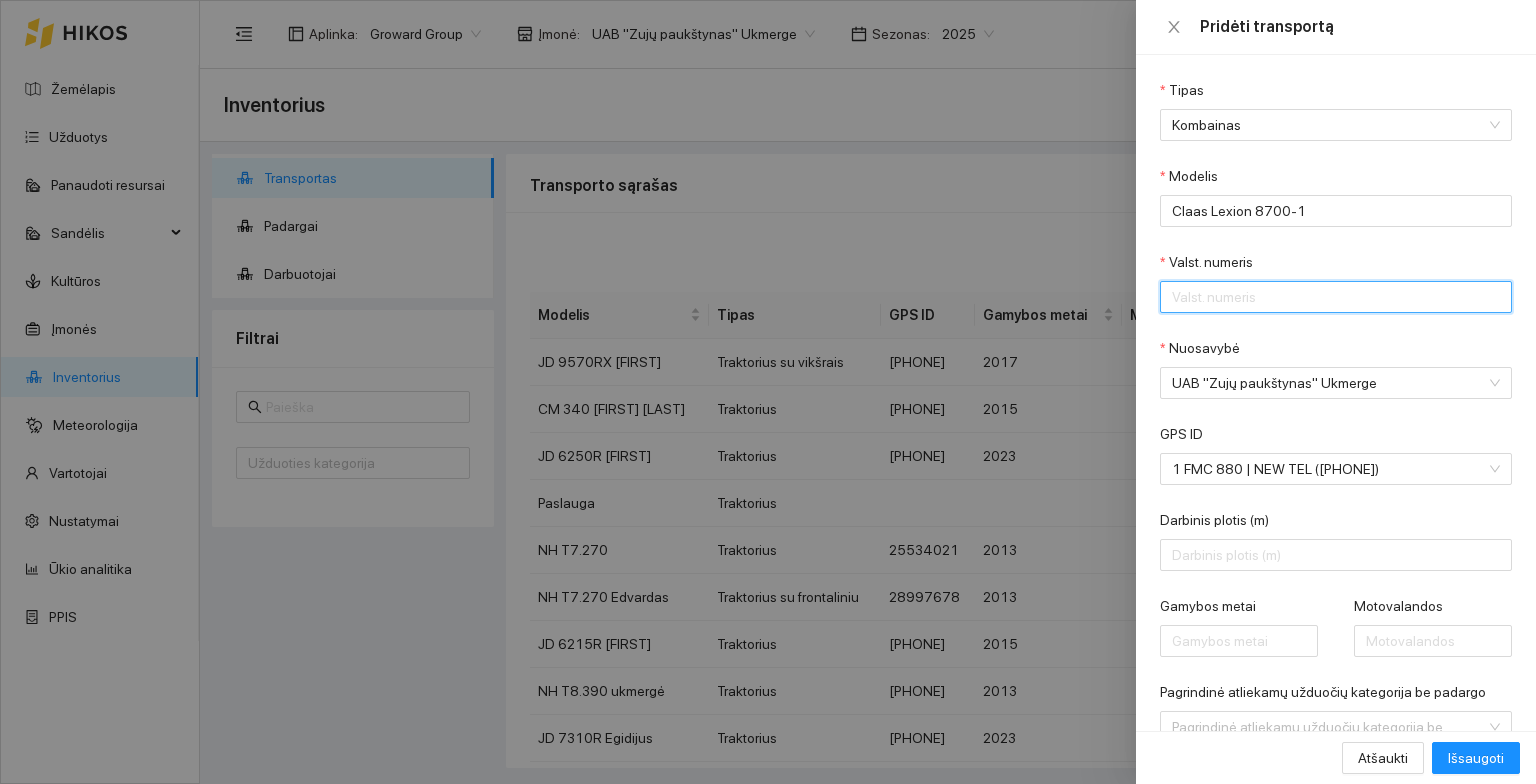 click on "Valst. numeris" at bounding box center [1336, 297] 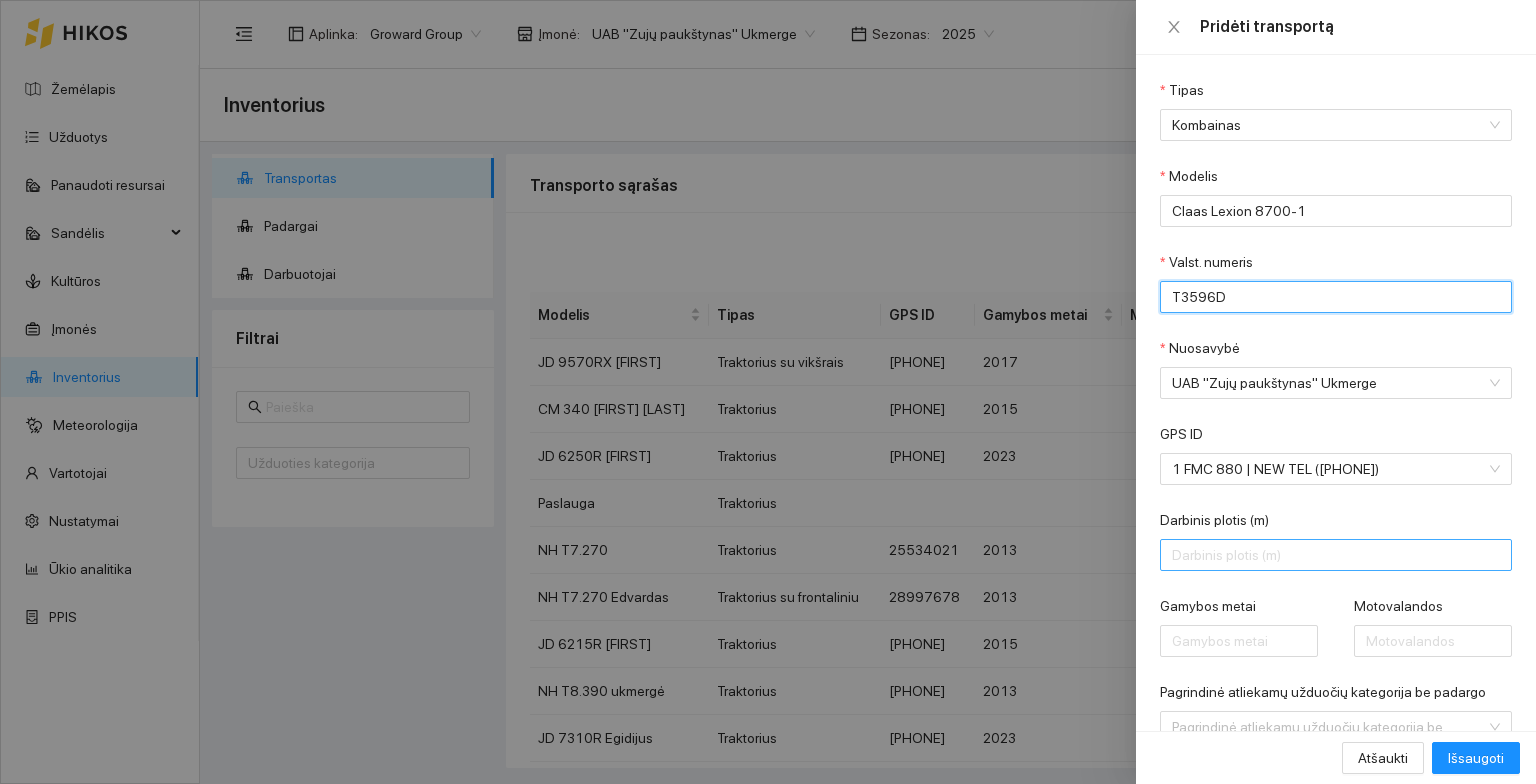 type on "T3596D" 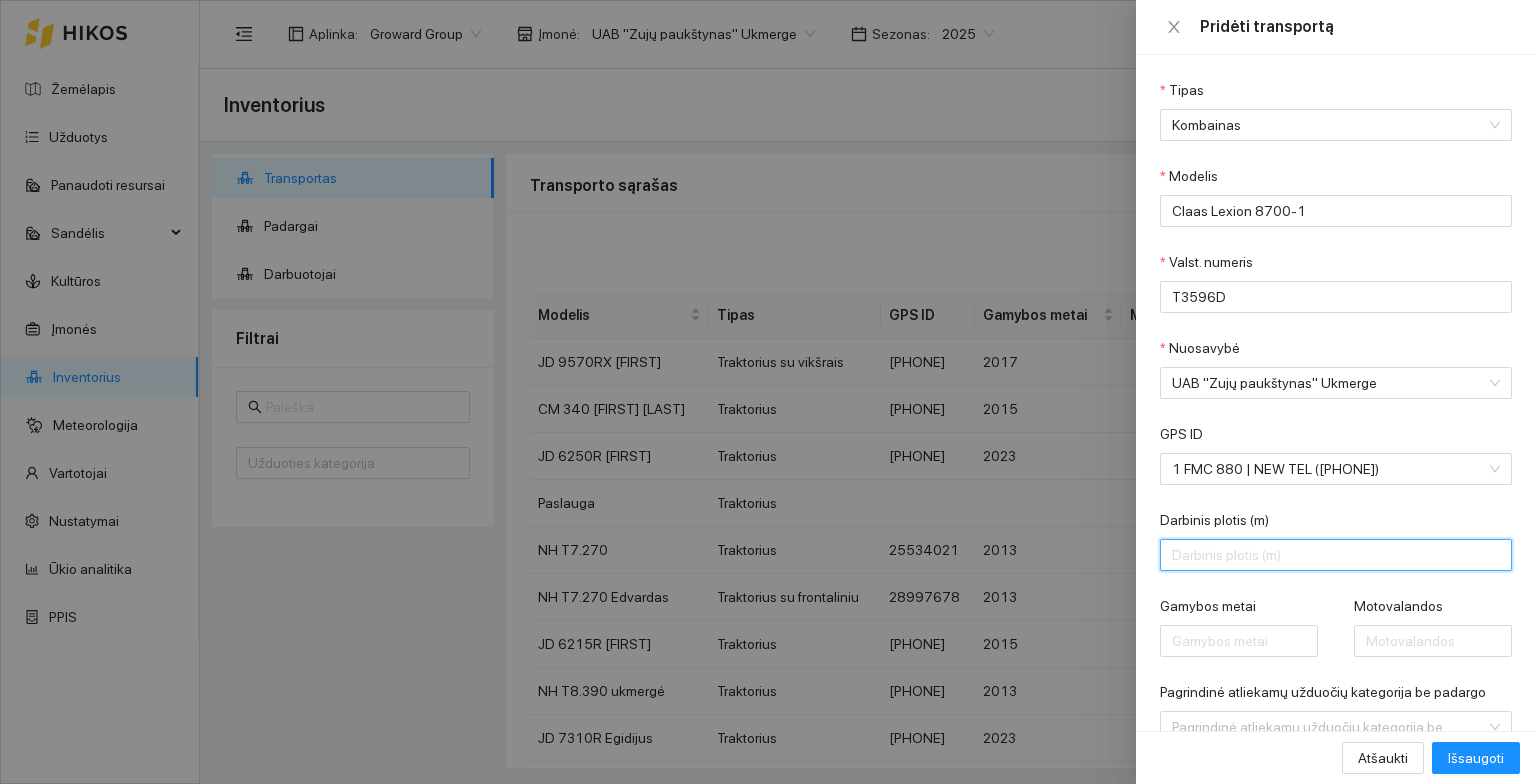 click on "Darbinis plotis (m)" at bounding box center (1336, 555) 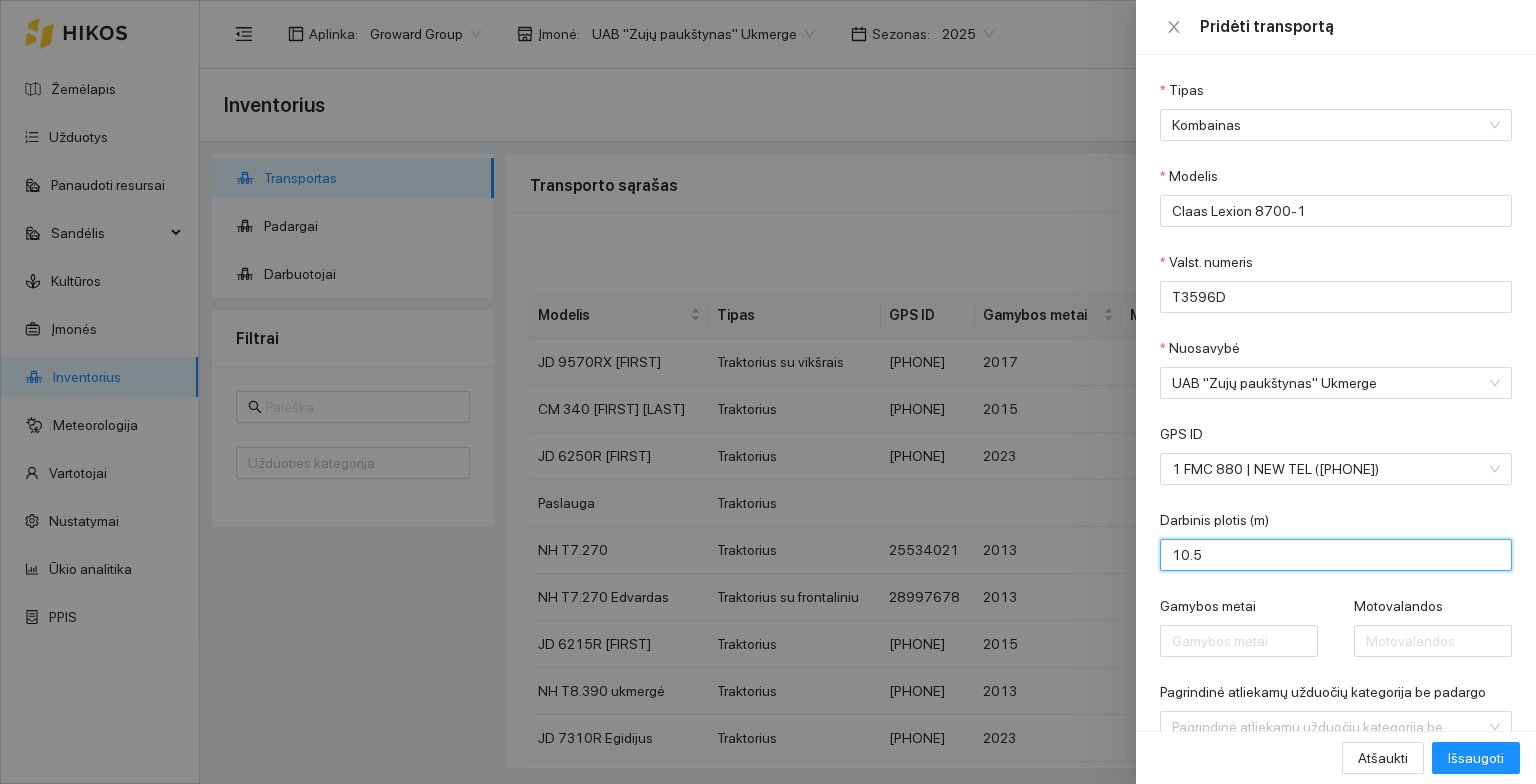 type on "10.5" 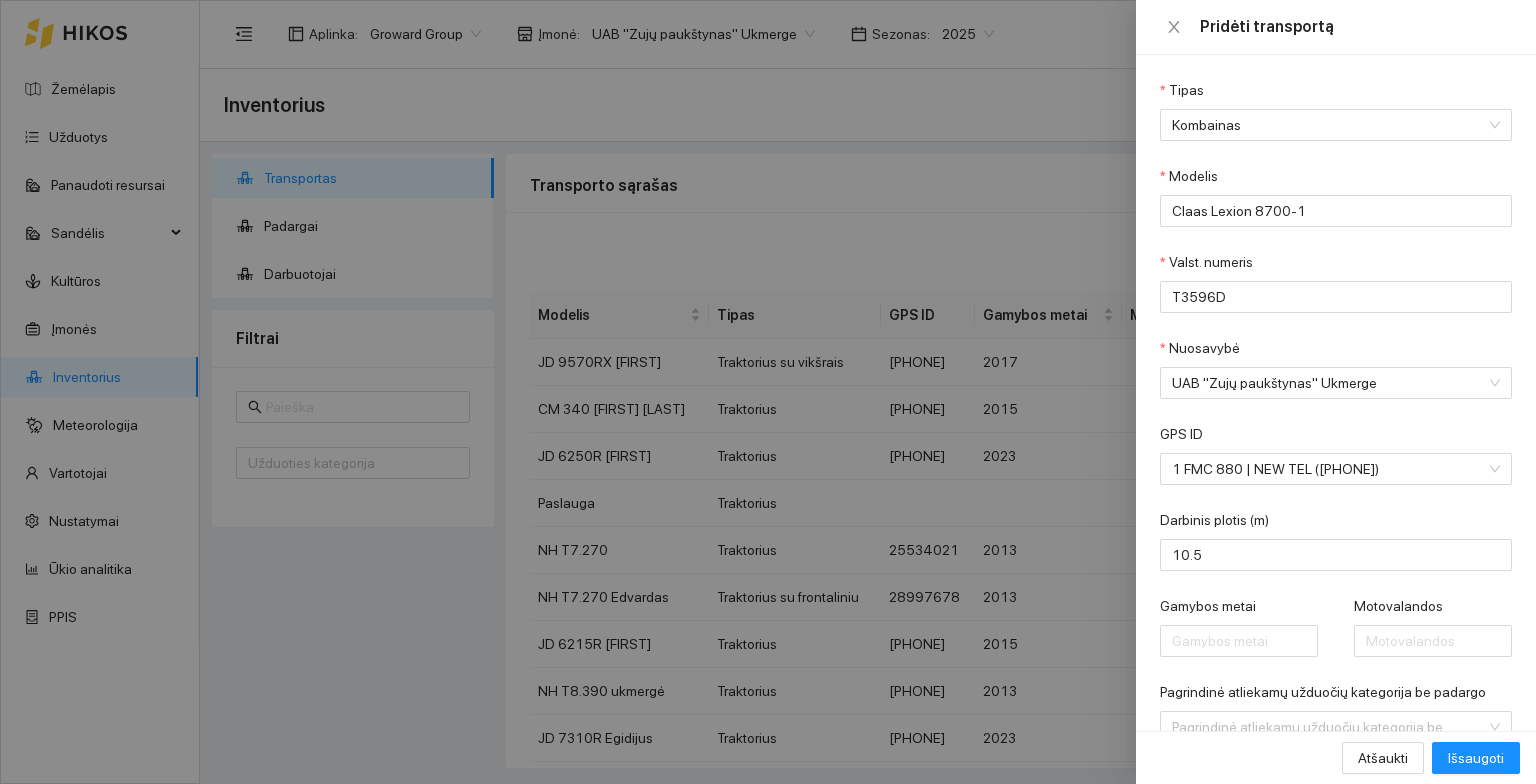 click on "Tipas Kombainas Modelis Claas Lexion 8700-1 Valst. numeris T3596D Nuosavybė UAB "Zujų paukštynas" Ukmerge GPS ID 1 FMC 880 | NEW TEL ([PHONE]) Darbinis plotis (m) 10.5 Gamybos metai Motovalandos Pagrindinė atliekamų užduočių kategorija be padargo Pagrindinė atliekamų užduočių kategorija be padargo Papildomos atliekamos užduotys be padargo   Papildomos atliekamos užduotys be padargo Apskaičiavimo metodas   Apskaičiavimo metodas" at bounding box center (1336, 497) 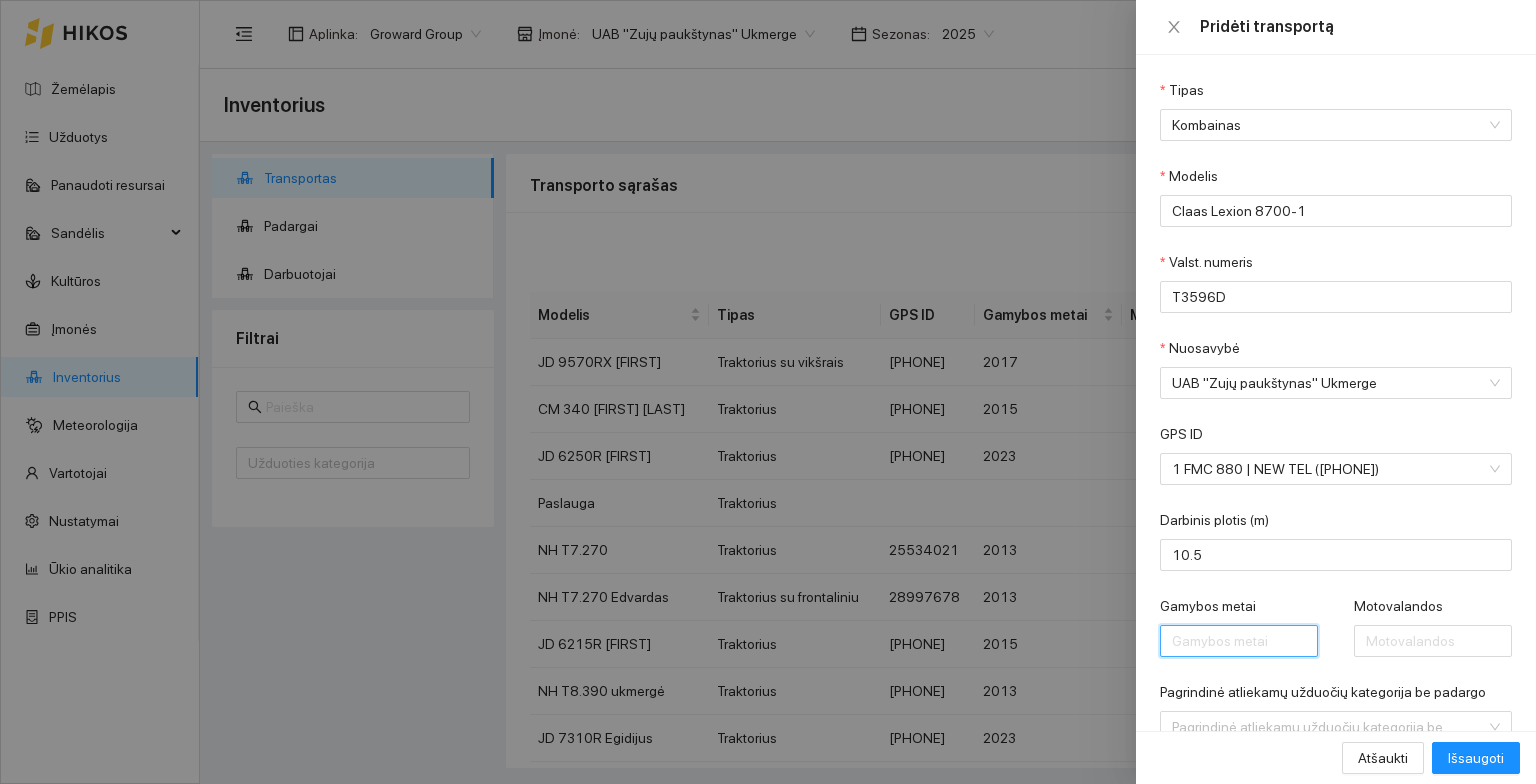 click on "Gamybos metai" at bounding box center [1239, 641] 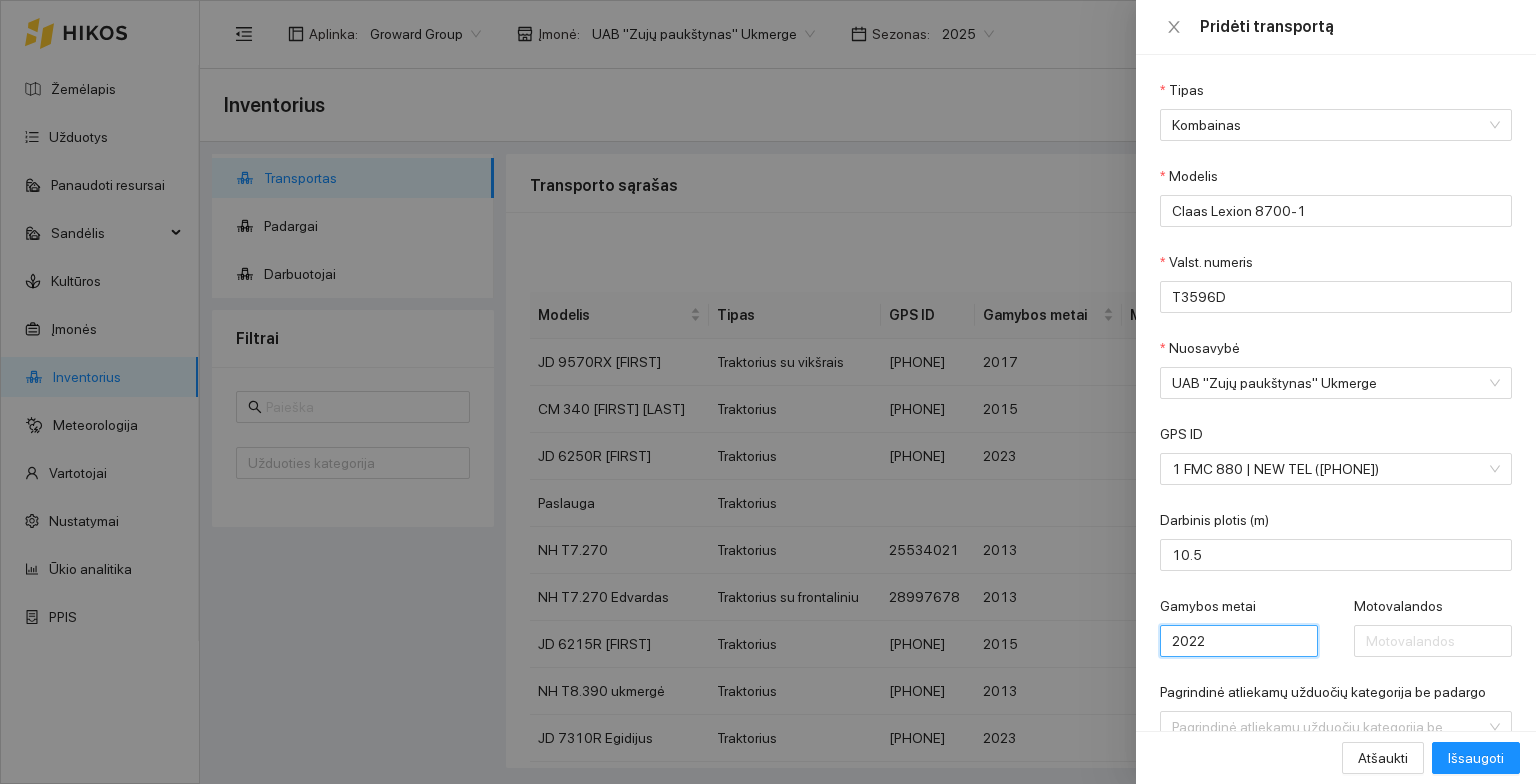 type on "2022" 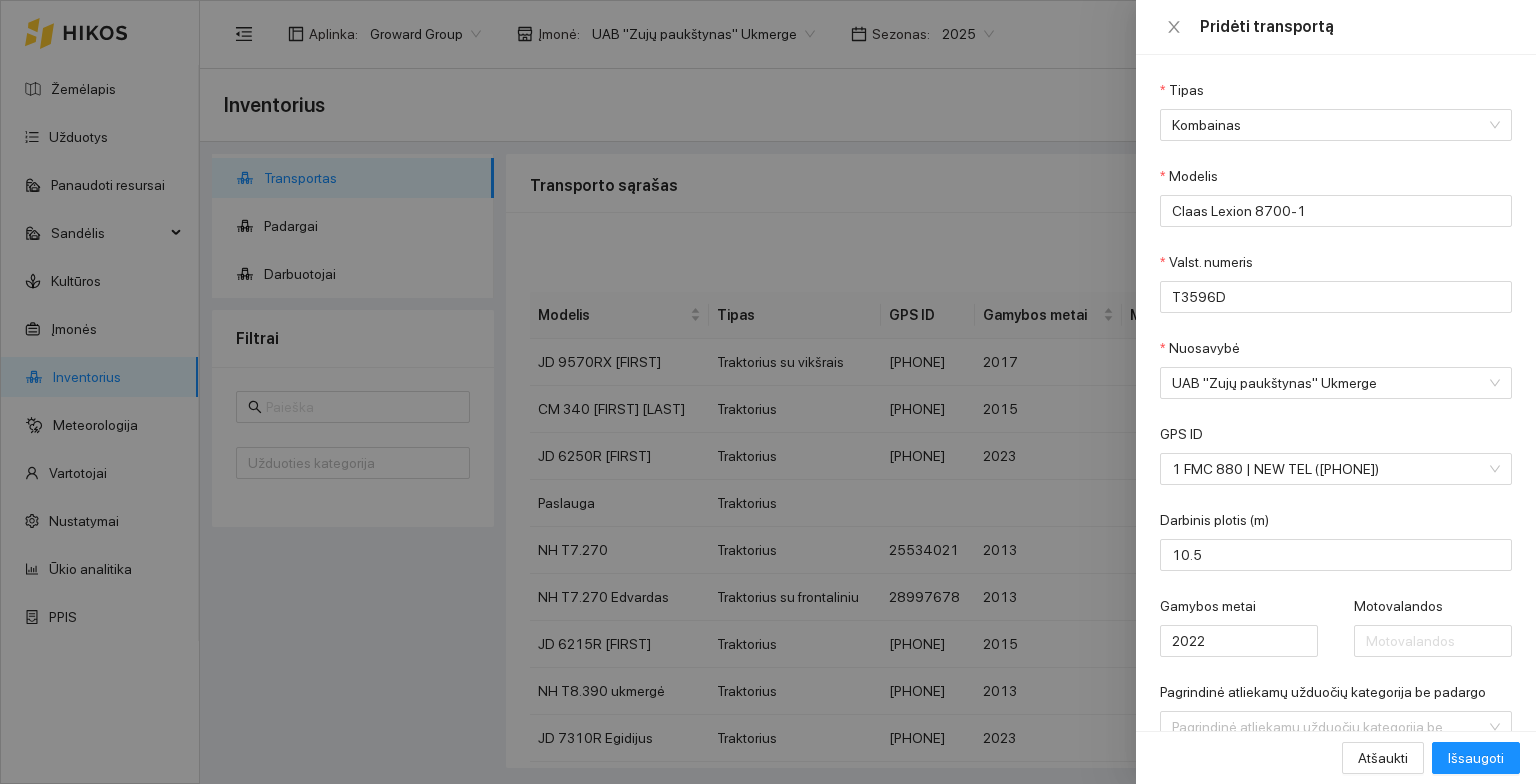 click on "Tipas Kombainas Modelis Claas Lexion 8700-1 Valst. numeris T3596D Nuosavybė UAB "Zujų paukštynas" Ukmerge GPS ID 1 FMC 880 | NEW TEL ([PHONE]) Darbinis plotis (m) 10.5 Gamybos metai 2022 Motovalandos Pagrindinė atliekamų užduočių kategorija be padargo Pagrindinė atliekamų užduočių kategorija be padargo Papildomos atliekamos užduotys be padargo   Papildomos atliekamos užduotys be padargo Apskaičiavimo metodas   Apskaičiavimo metodas" at bounding box center (1336, 497) 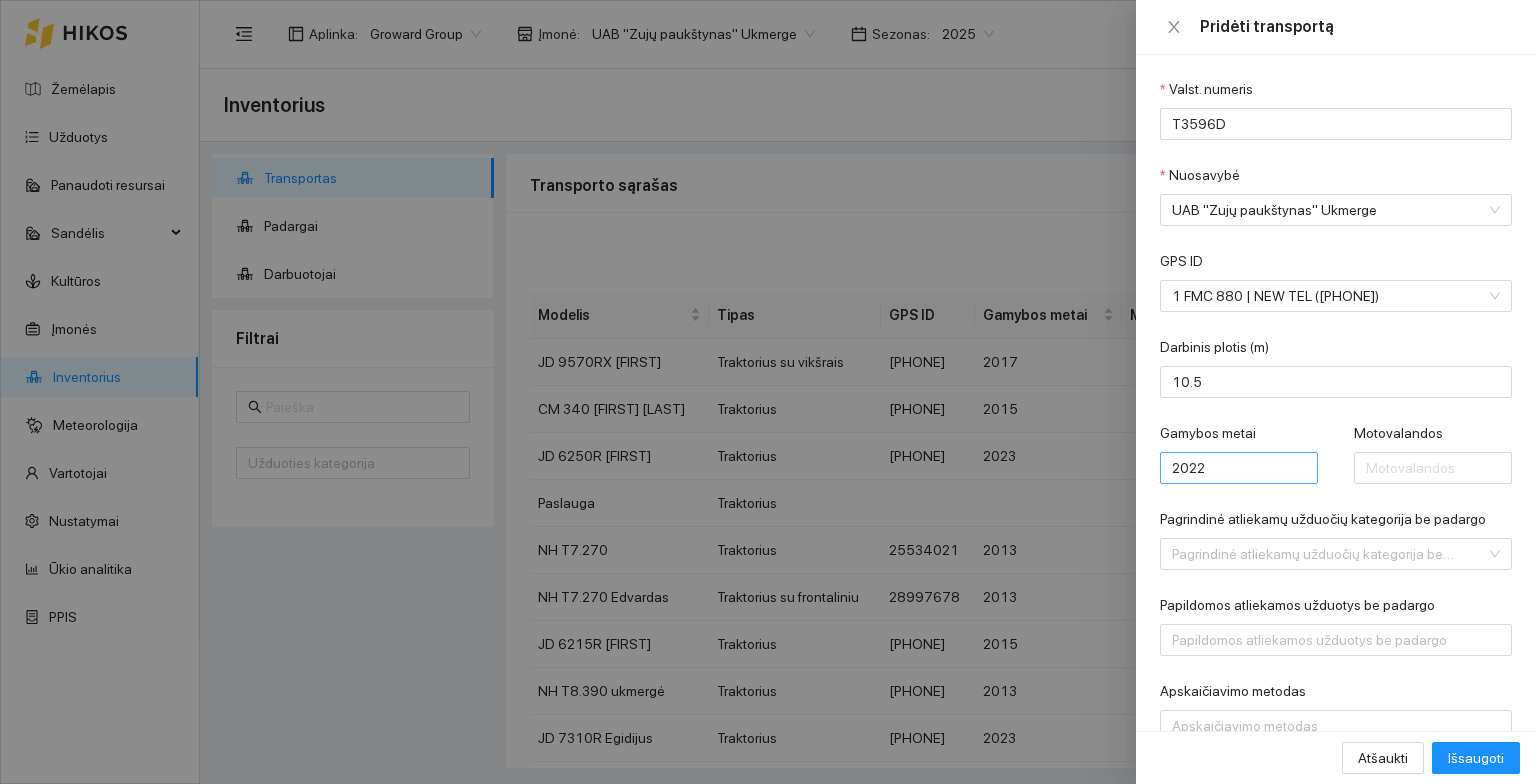 scroll, scrollTop: 200, scrollLeft: 0, axis: vertical 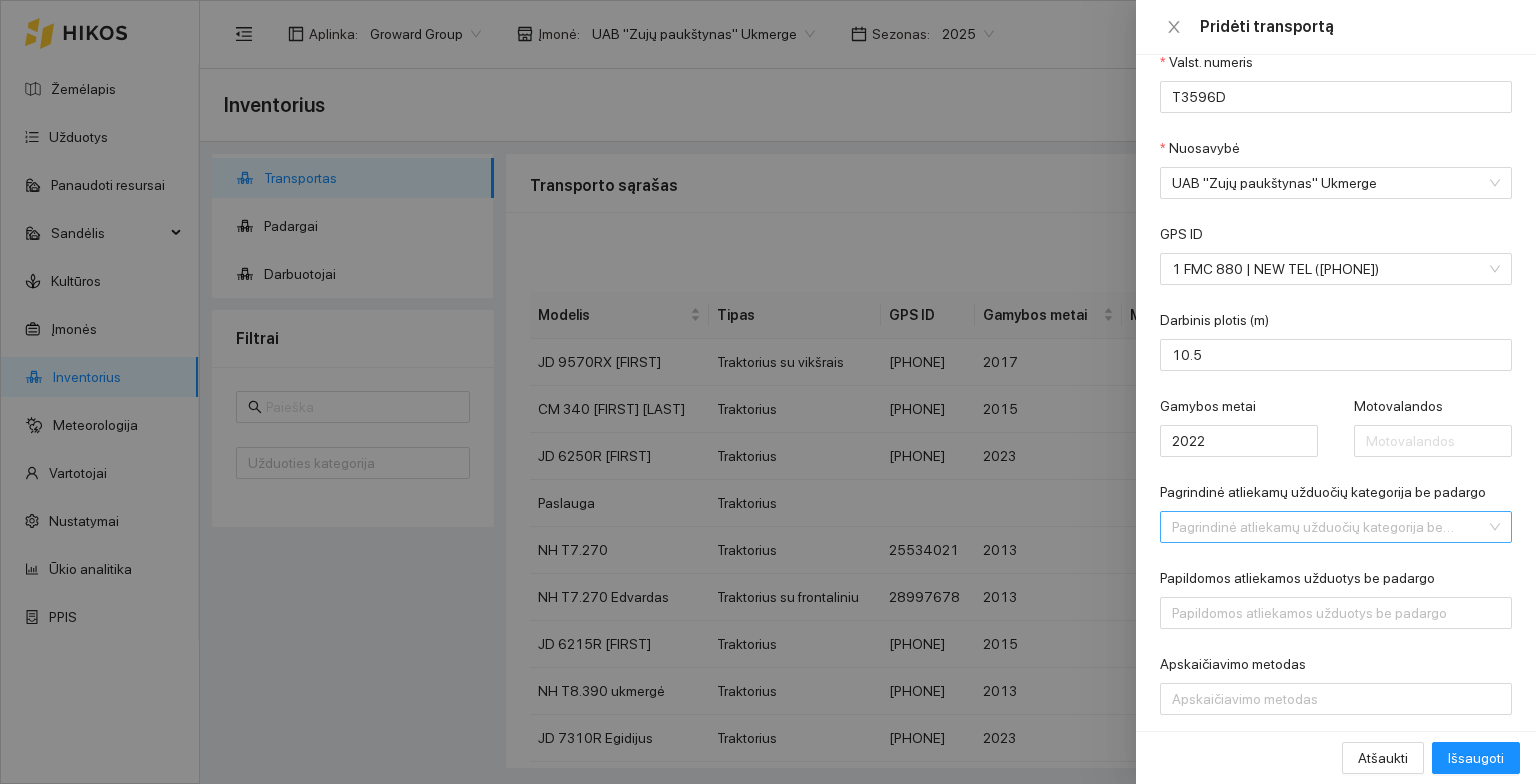 click on "Pagrindinė atliekamų užduočių kategorija be padargo" at bounding box center [1329, 527] 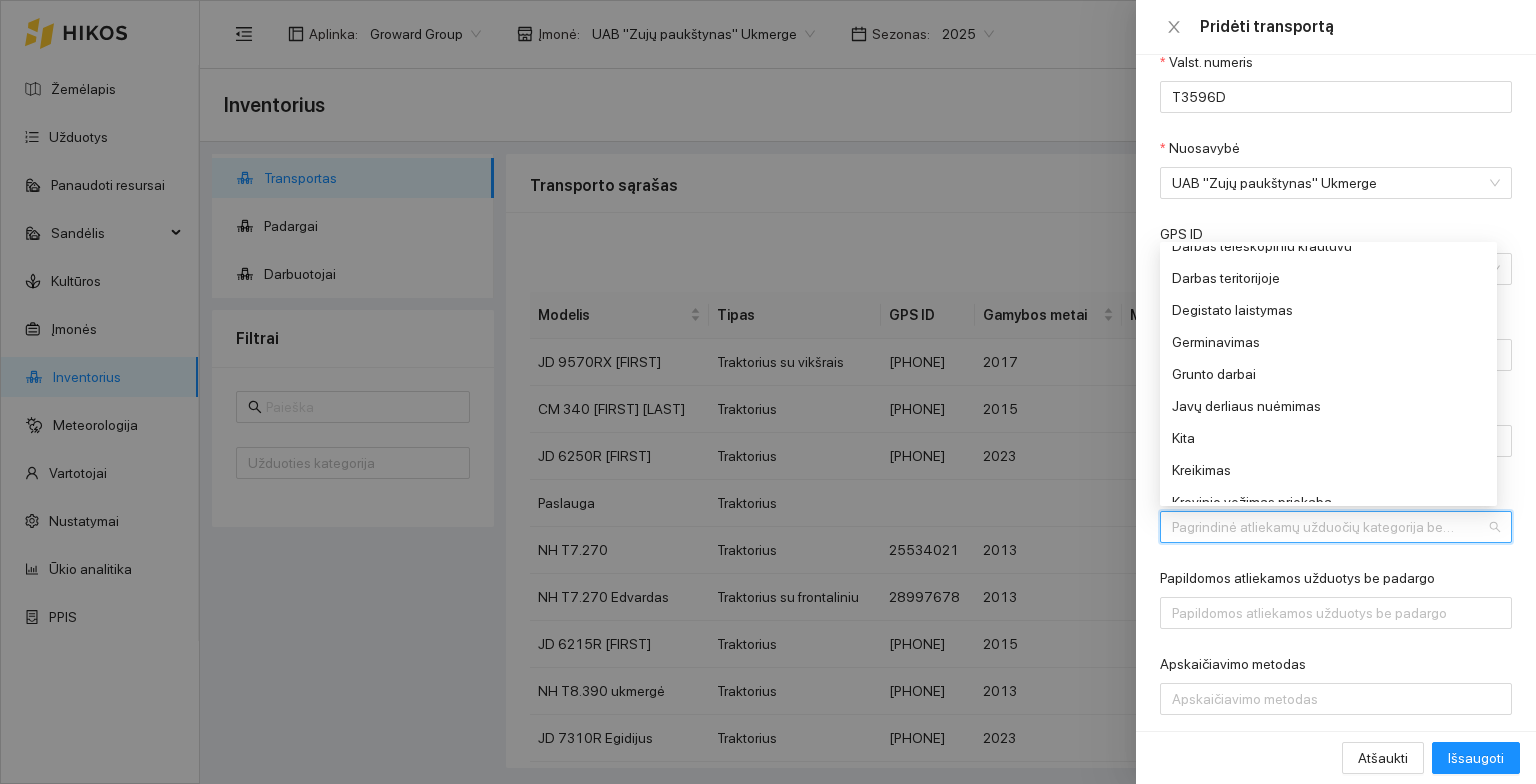 scroll, scrollTop: 300, scrollLeft: 0, axis: vertical 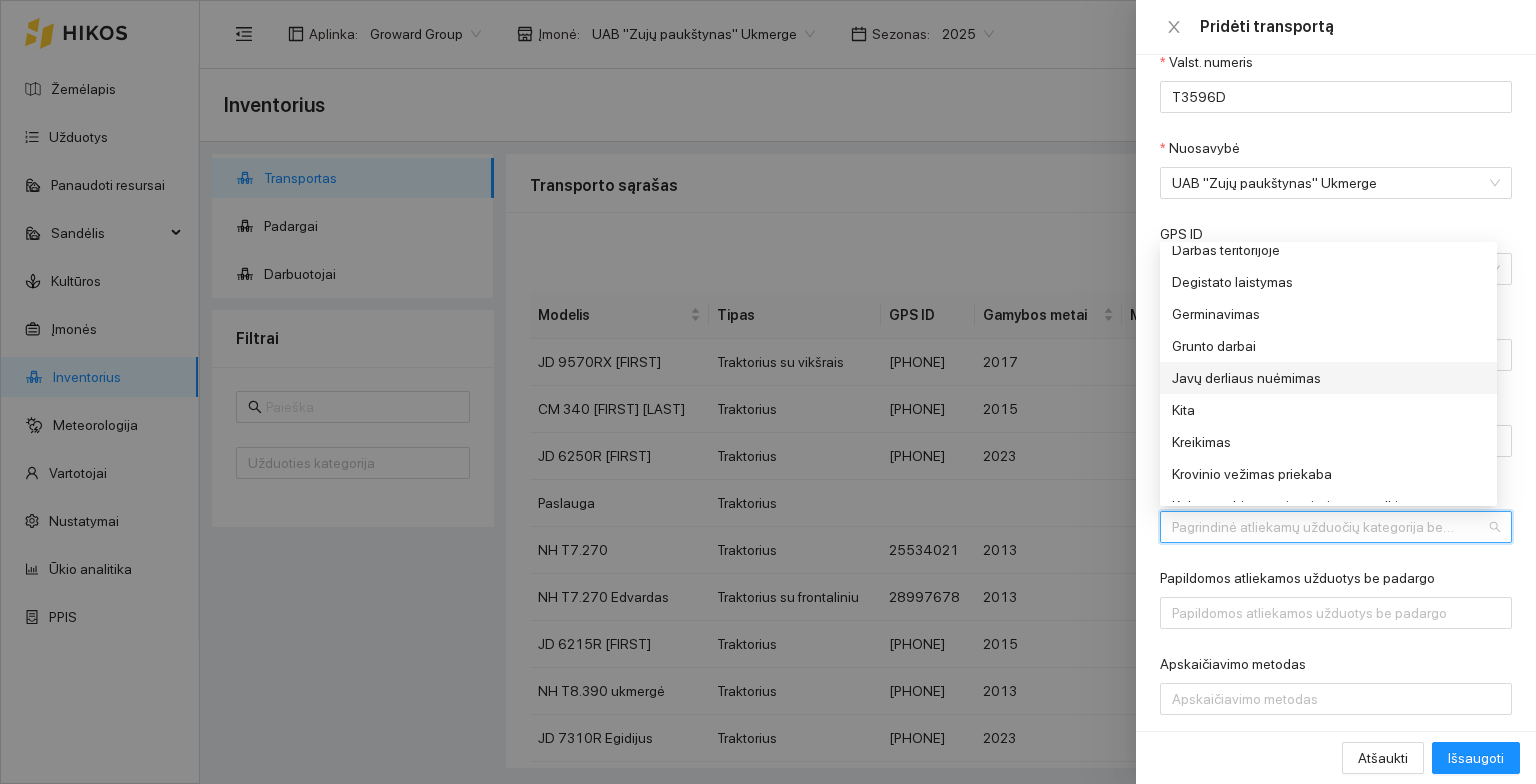 click on "Javų derliaus nuėmimas" at bounding box center [1322, 378] 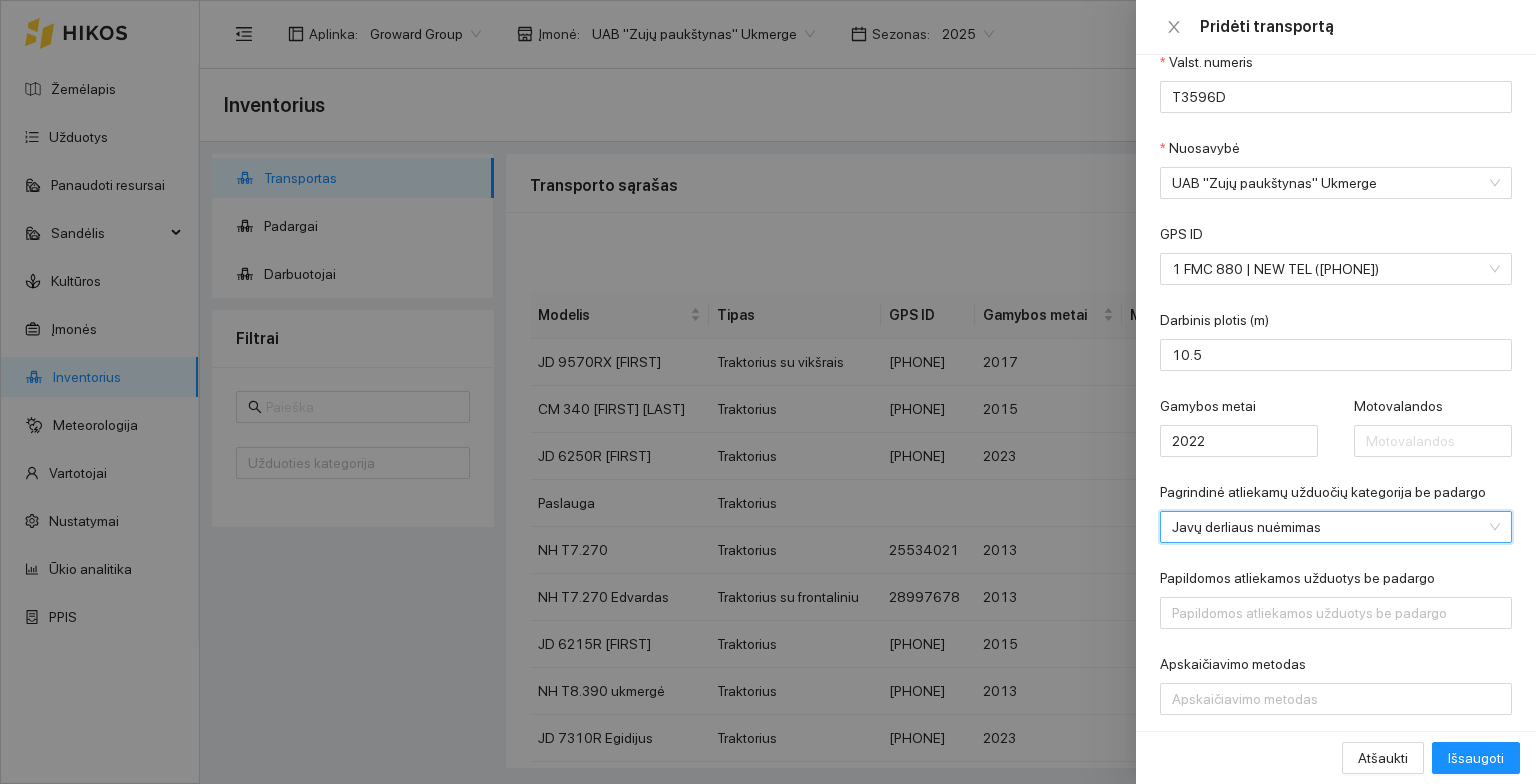 scroll, scrollTop: 231, scrollLeft: 0, axis: vertical 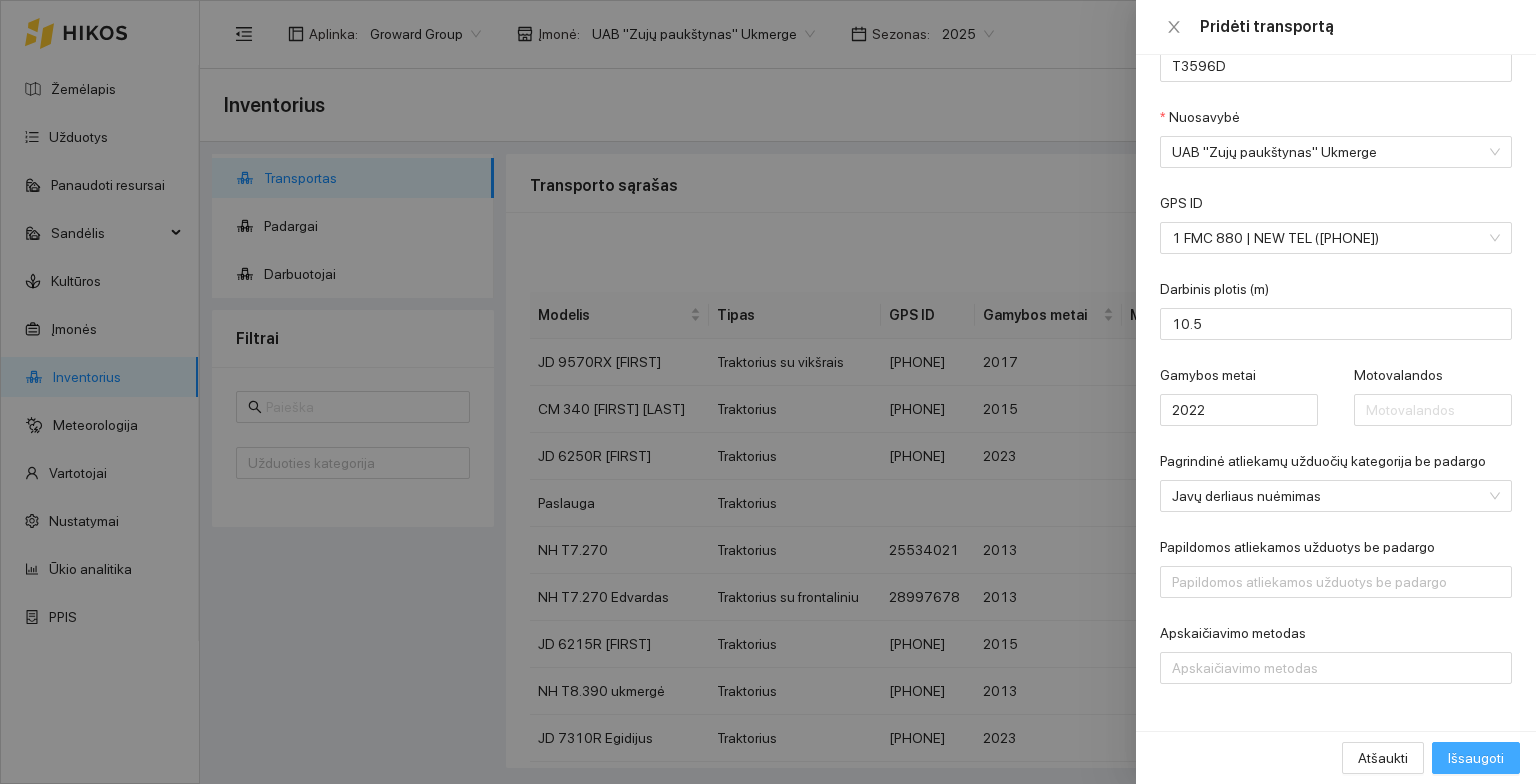click on "Išsaugoti" at bounding box center (1476, 758) 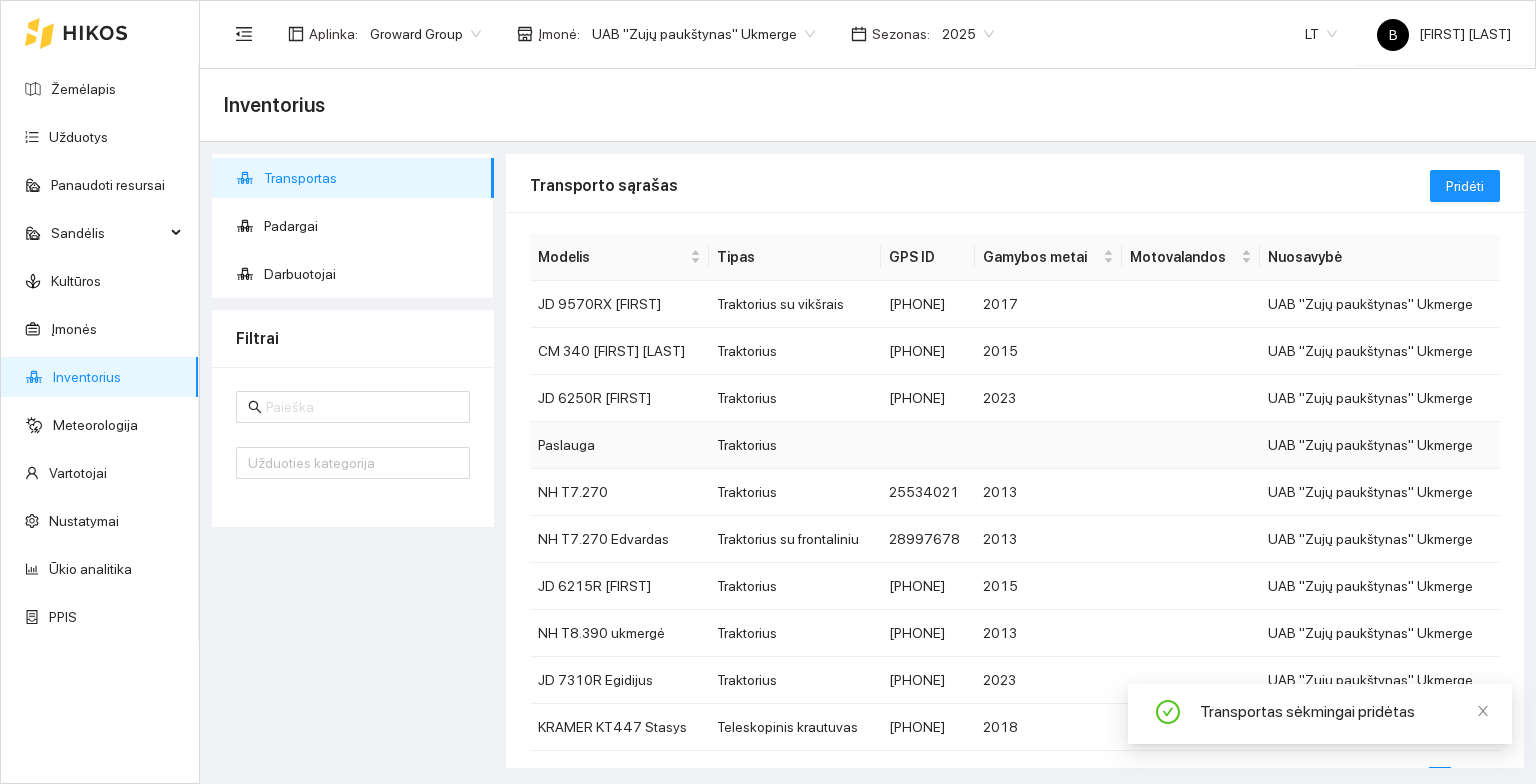 scroll, scrollTop: 117, scrollLeft: 0, axis: vertical 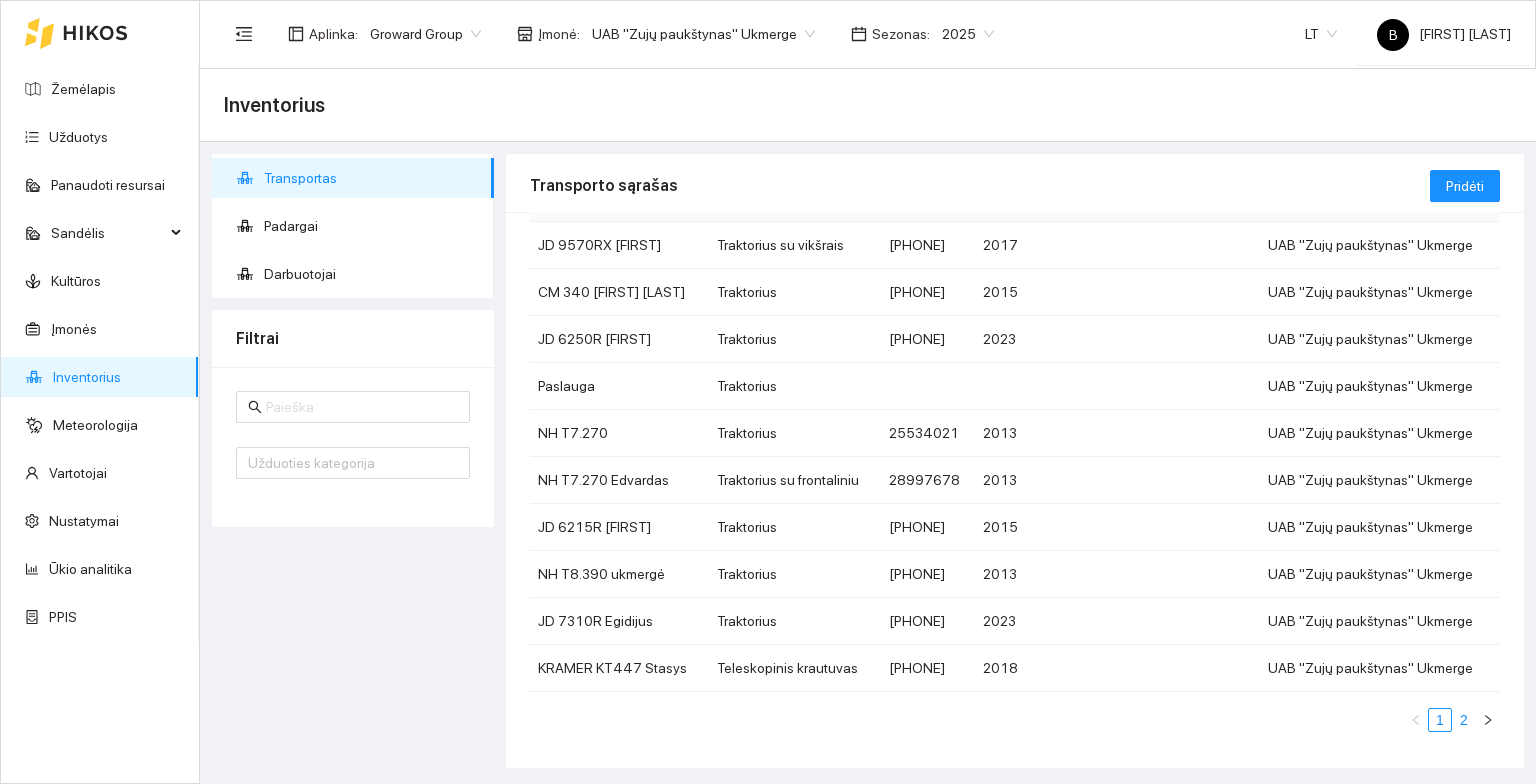 click on "2" at bounding box center (1464, 720) 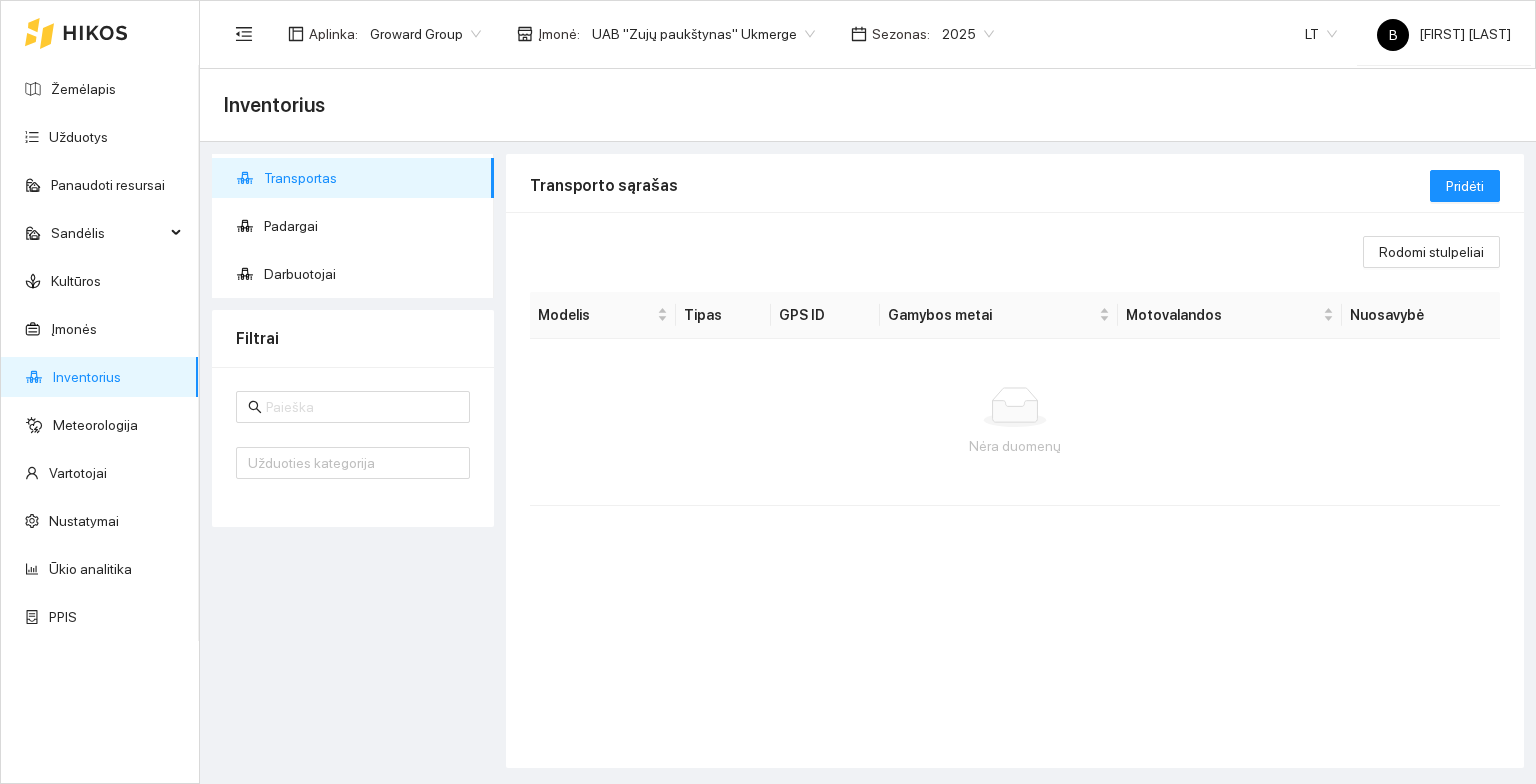 scroll, scrollTop: 0, scrollLeft: 0, axis: both 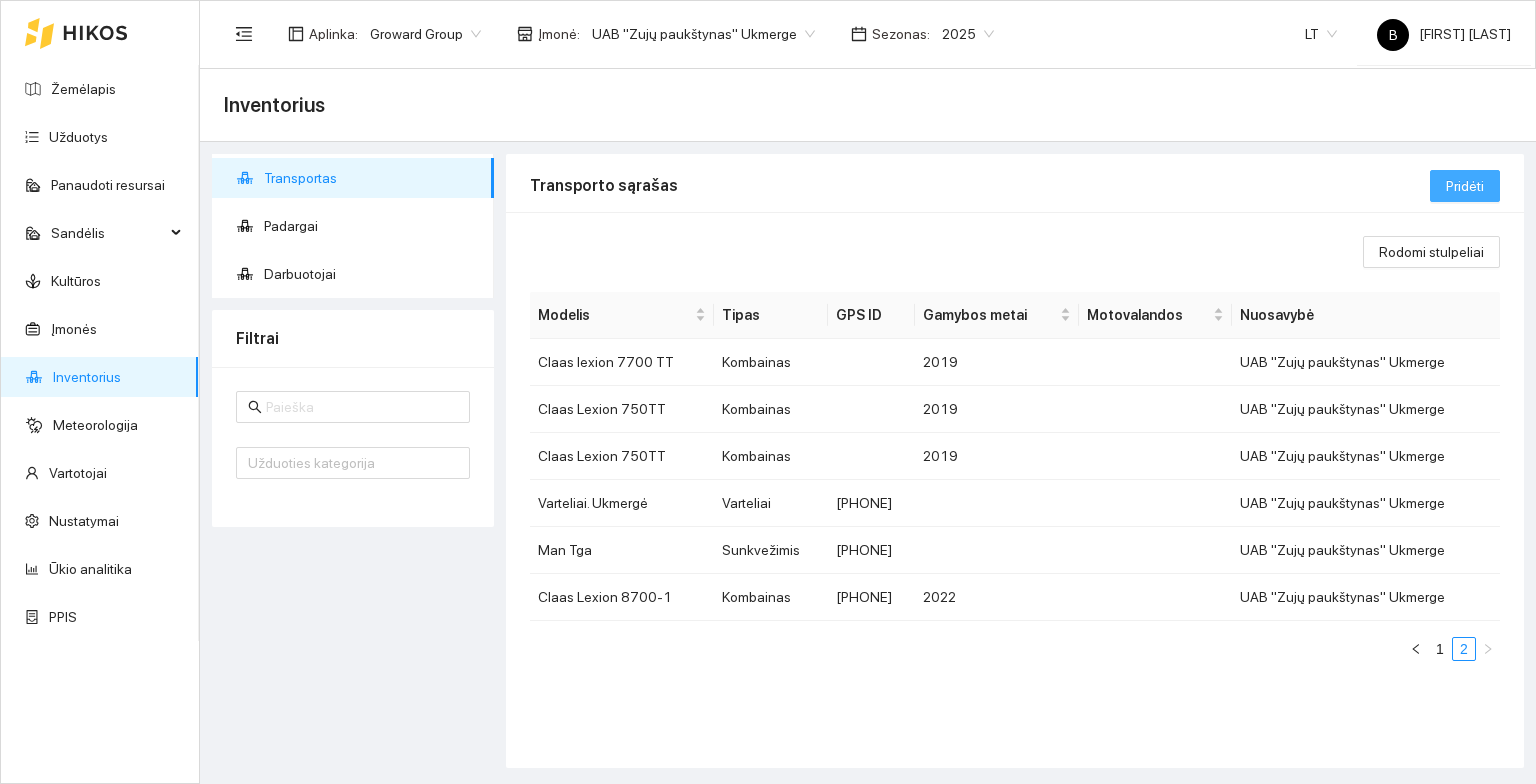 click on "Pridėti" at bounding box center (1465, 186) 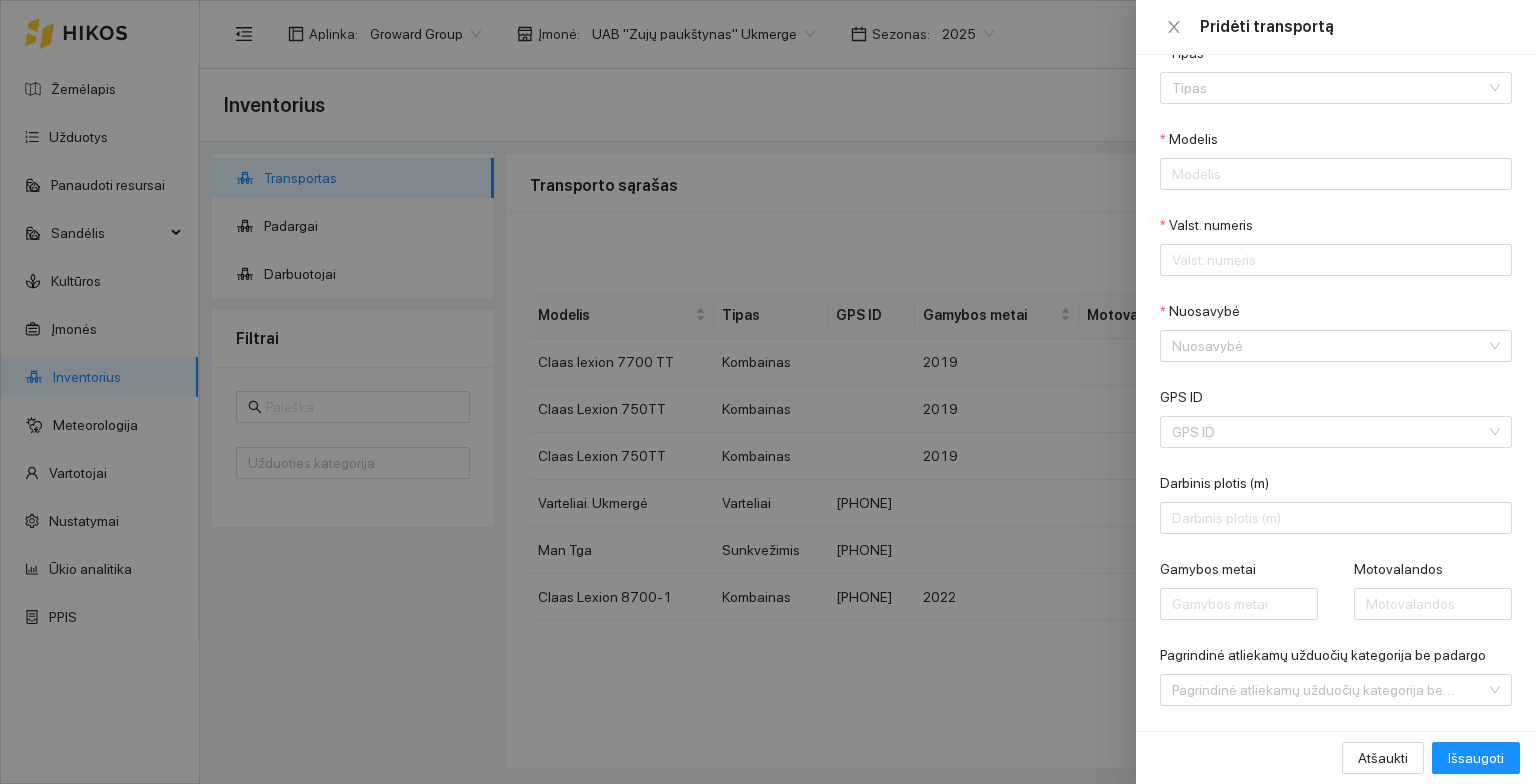 scroll, scrollTop: 31, scrollLeft: 0, axis: vertical 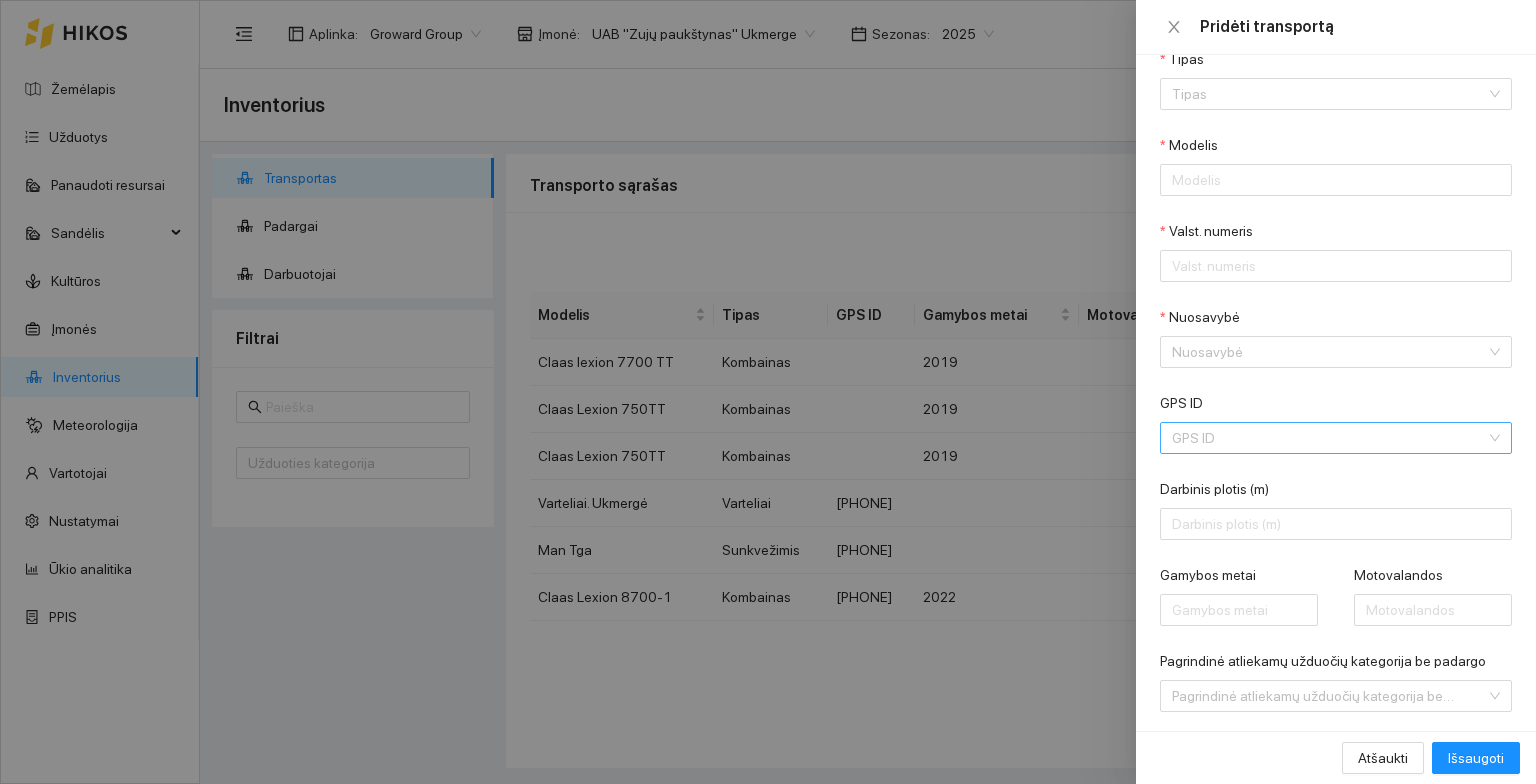 click on "GPS ID" at bounding box center (1329, 438) 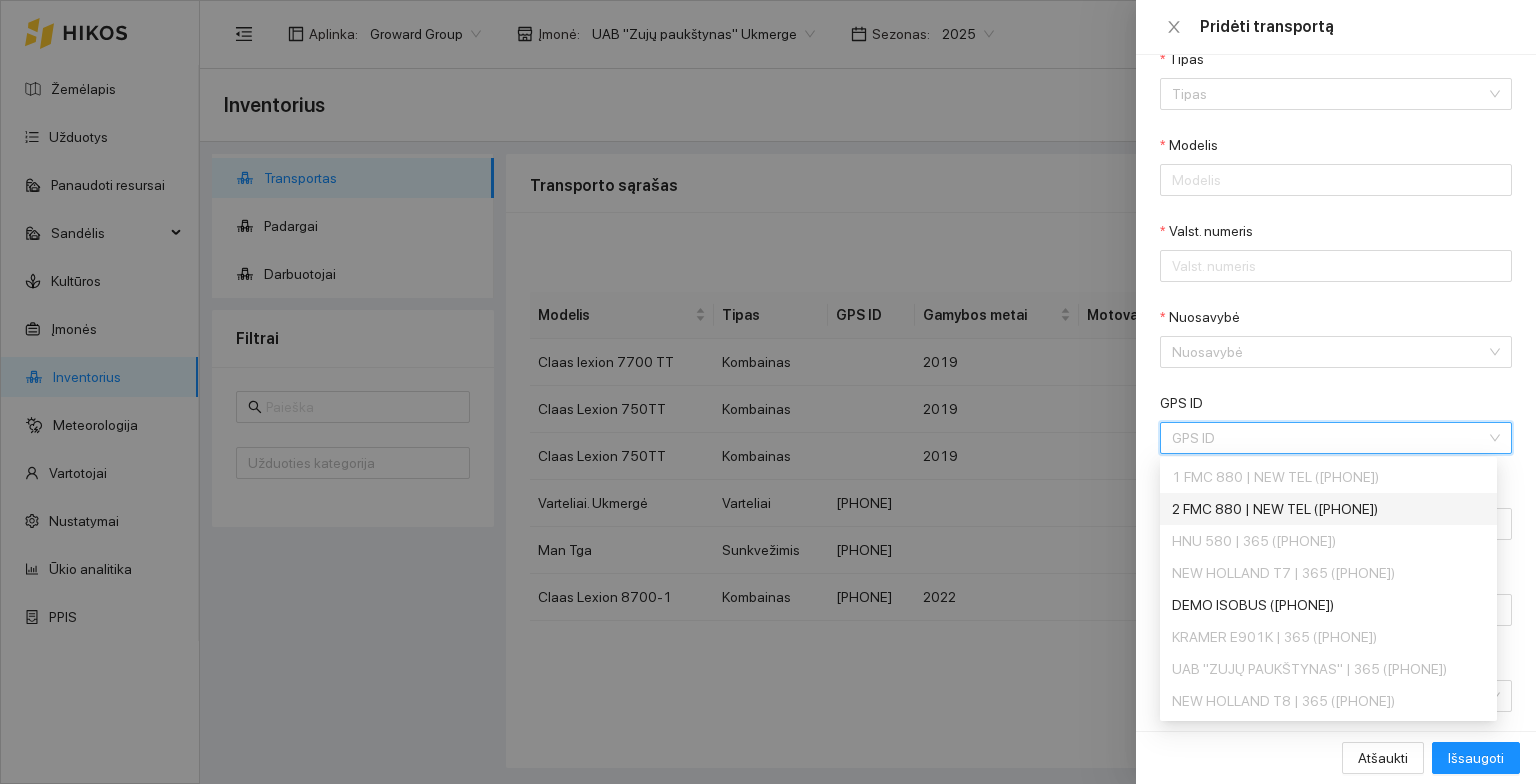 click on "2 FMC 880 | NEW TEL ([PHONE])" at bounding box center (1322, 509) 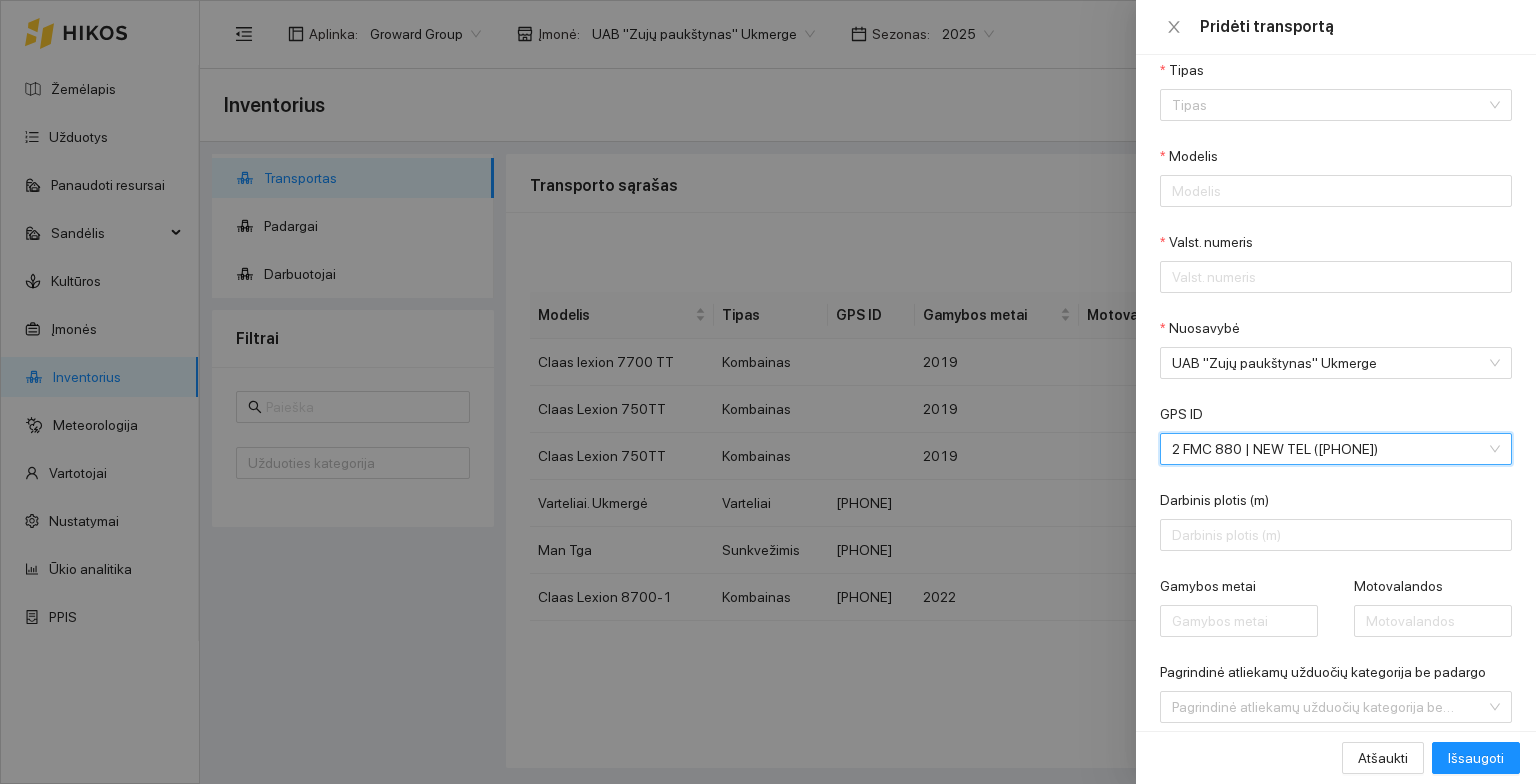 scroll, scrollTop: 0, scrollLeft: 0, axis: both 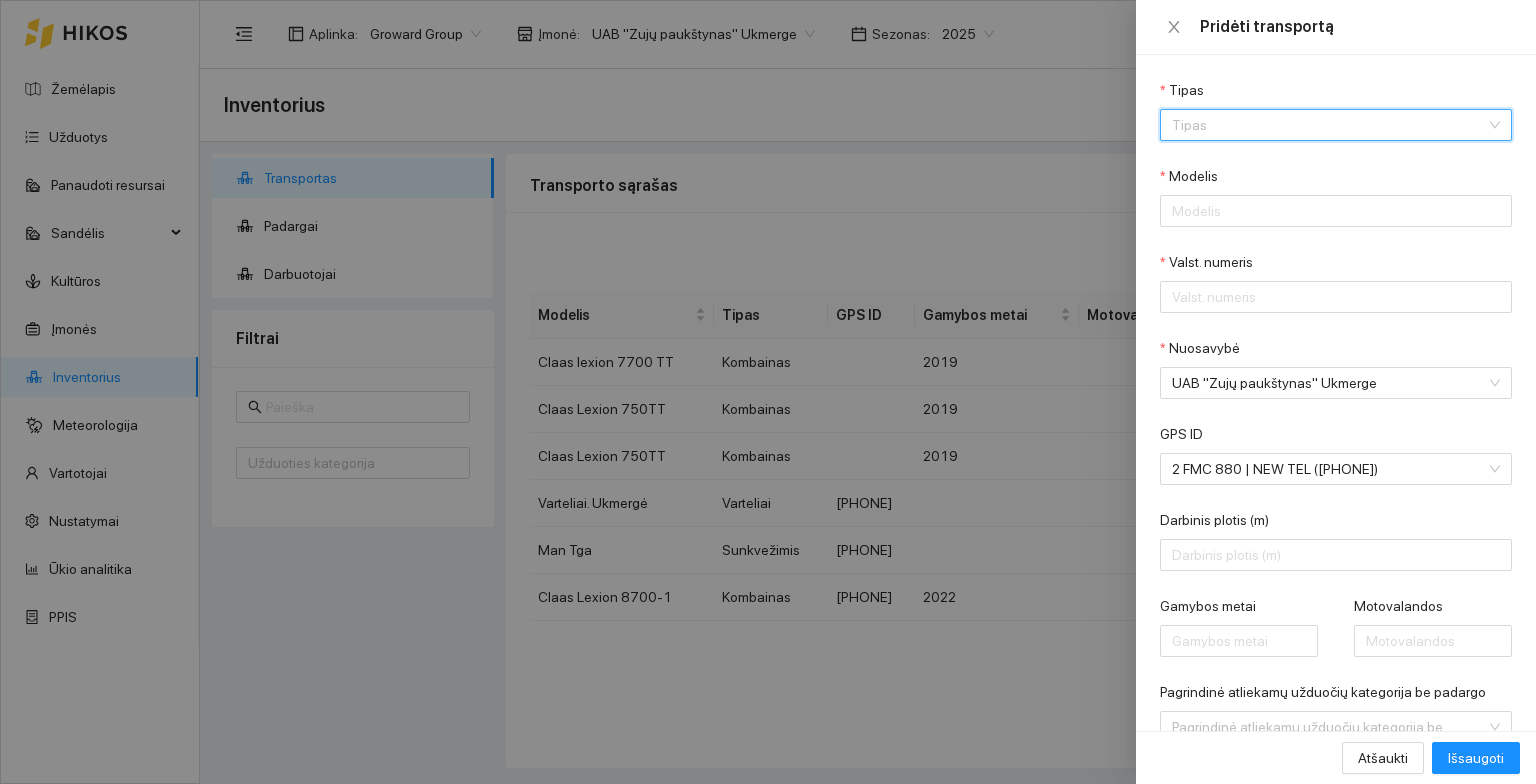 click on "Tipas" at bounding box center (1329, 125) 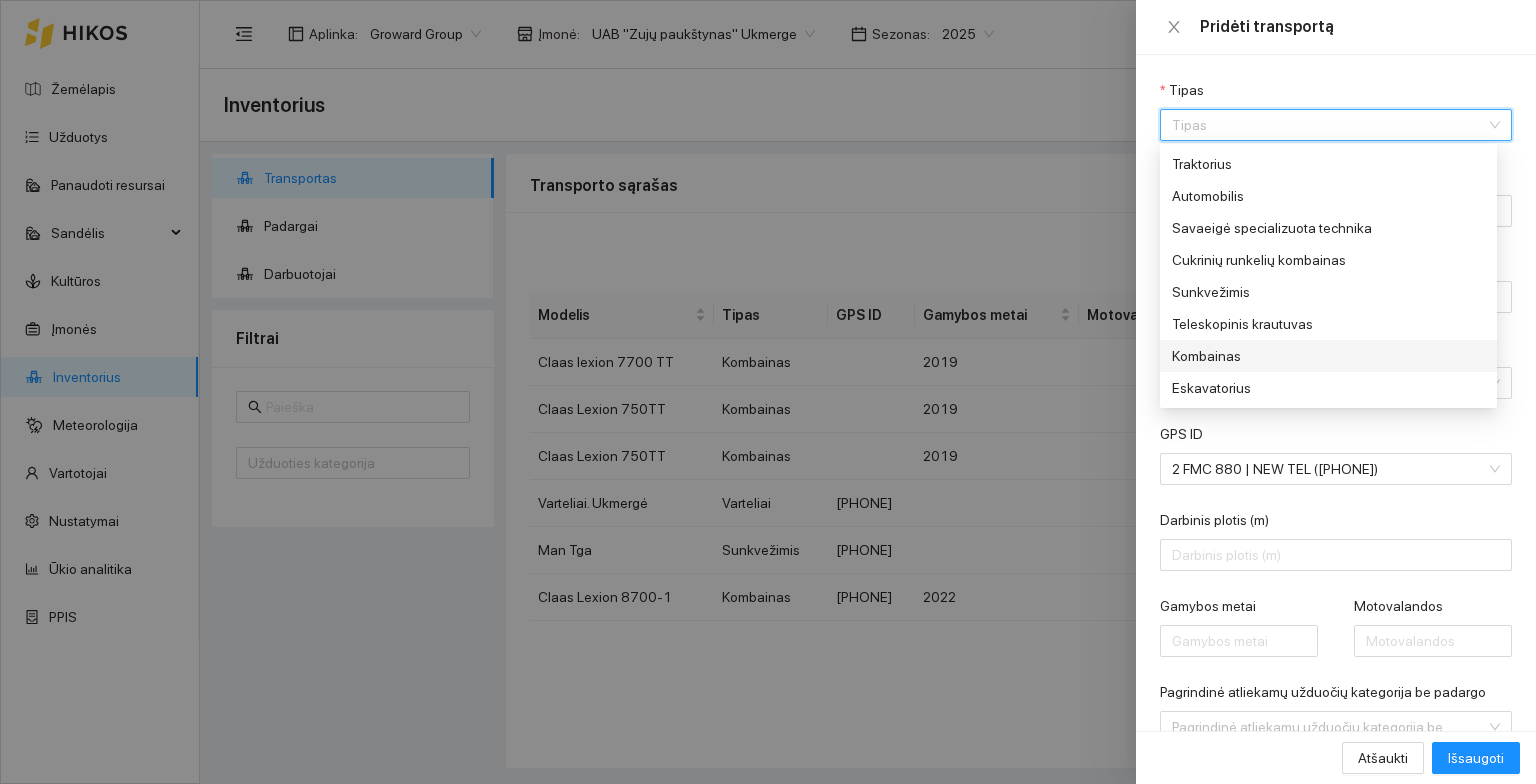 click on "Kombainas" at bounding box center (0, 0) 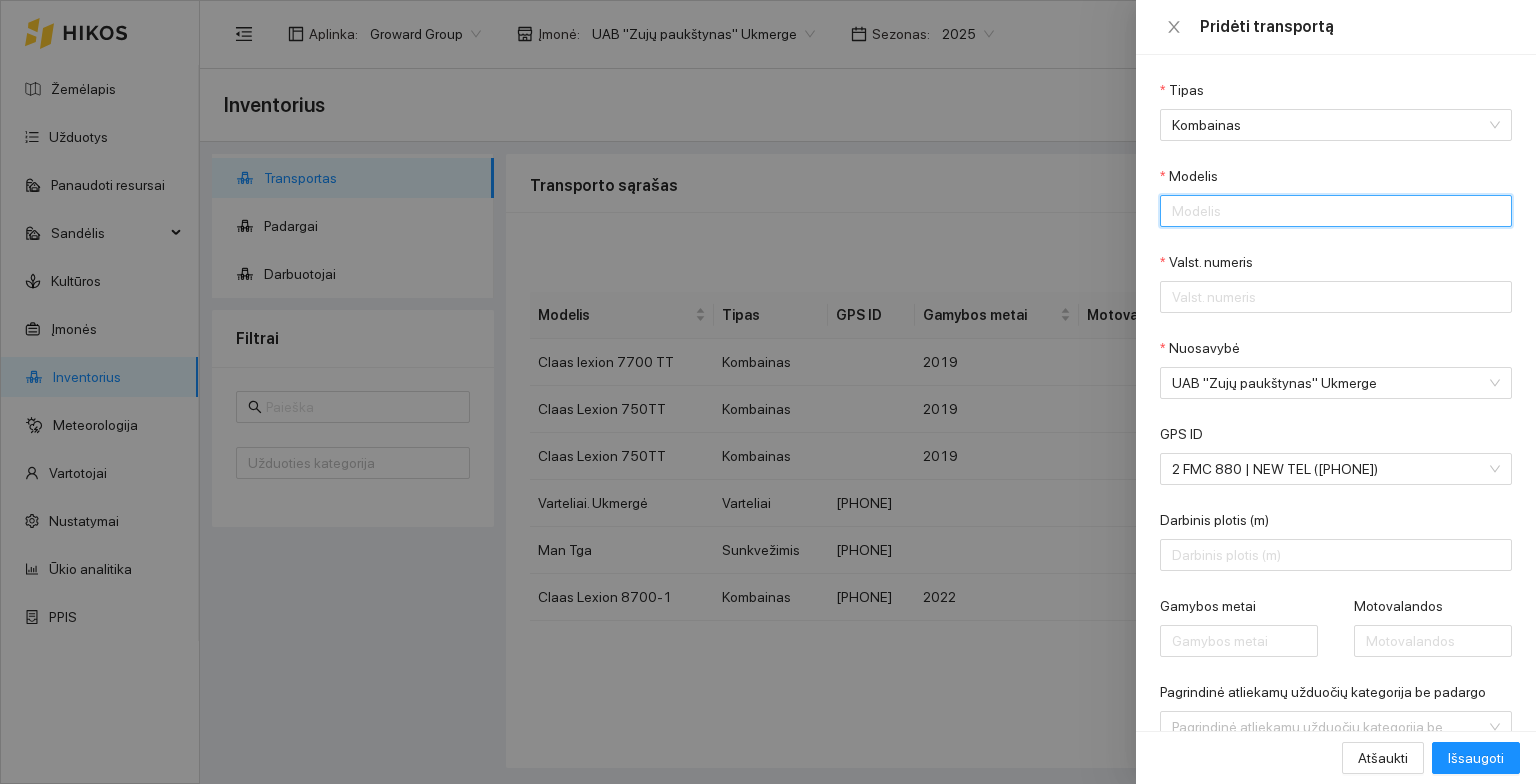 drag, startPoint x: 1236, startPoint y: 204, endPoint x: 1264, endPoint y: 202, distance: 28.071337 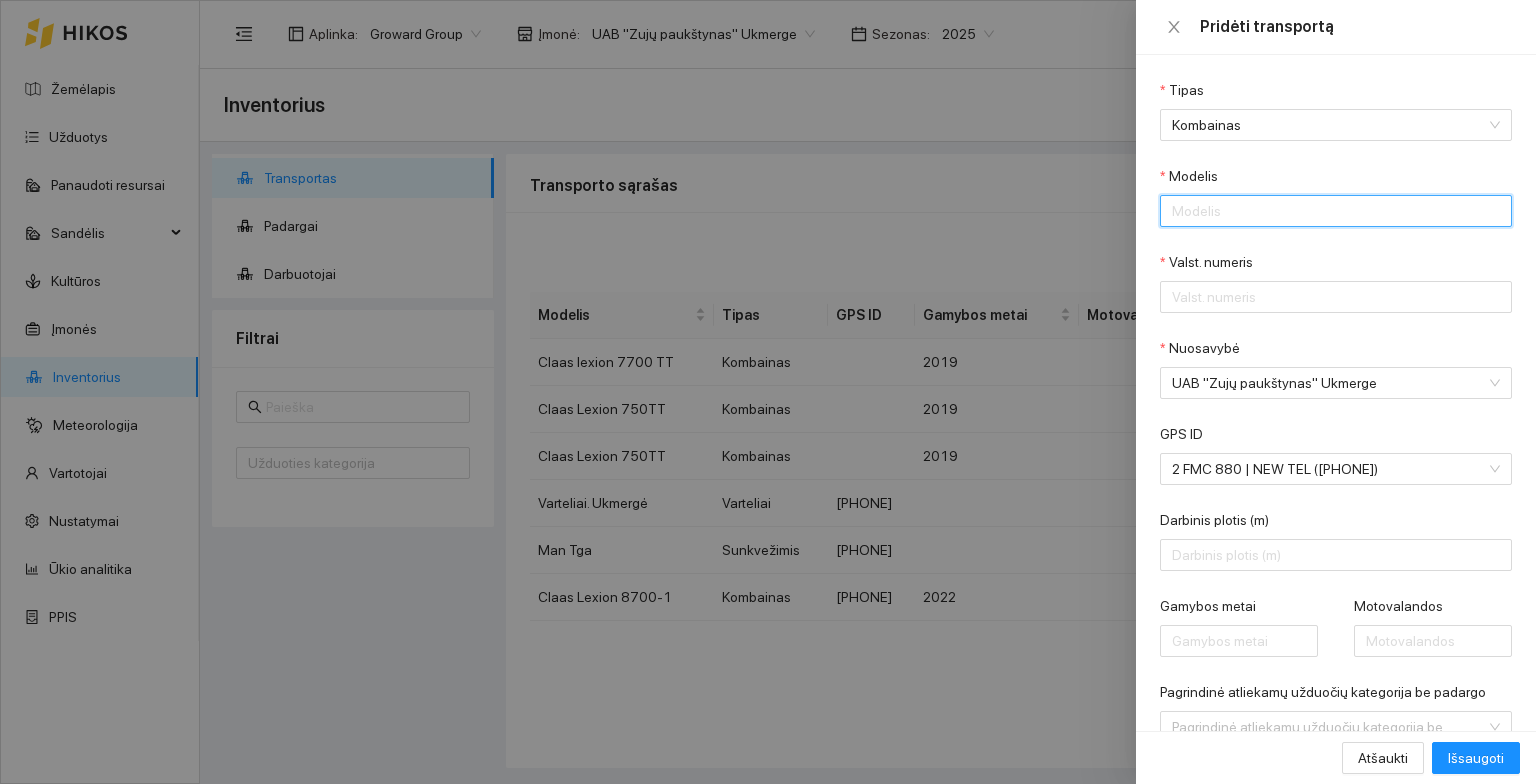 click on "Modelis" at bounding box center (1336, 211) 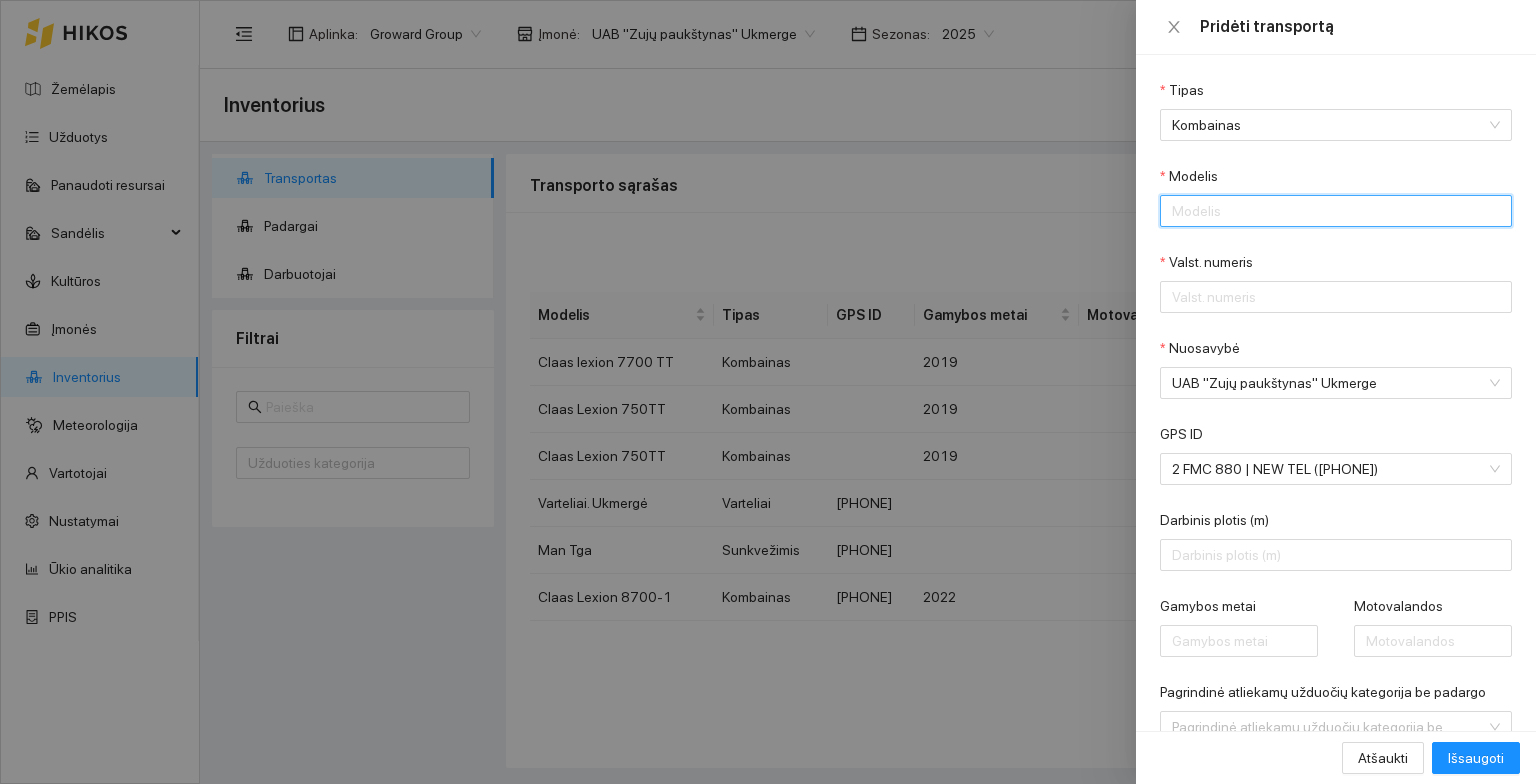 type on "Claas Lexion 8700-1" 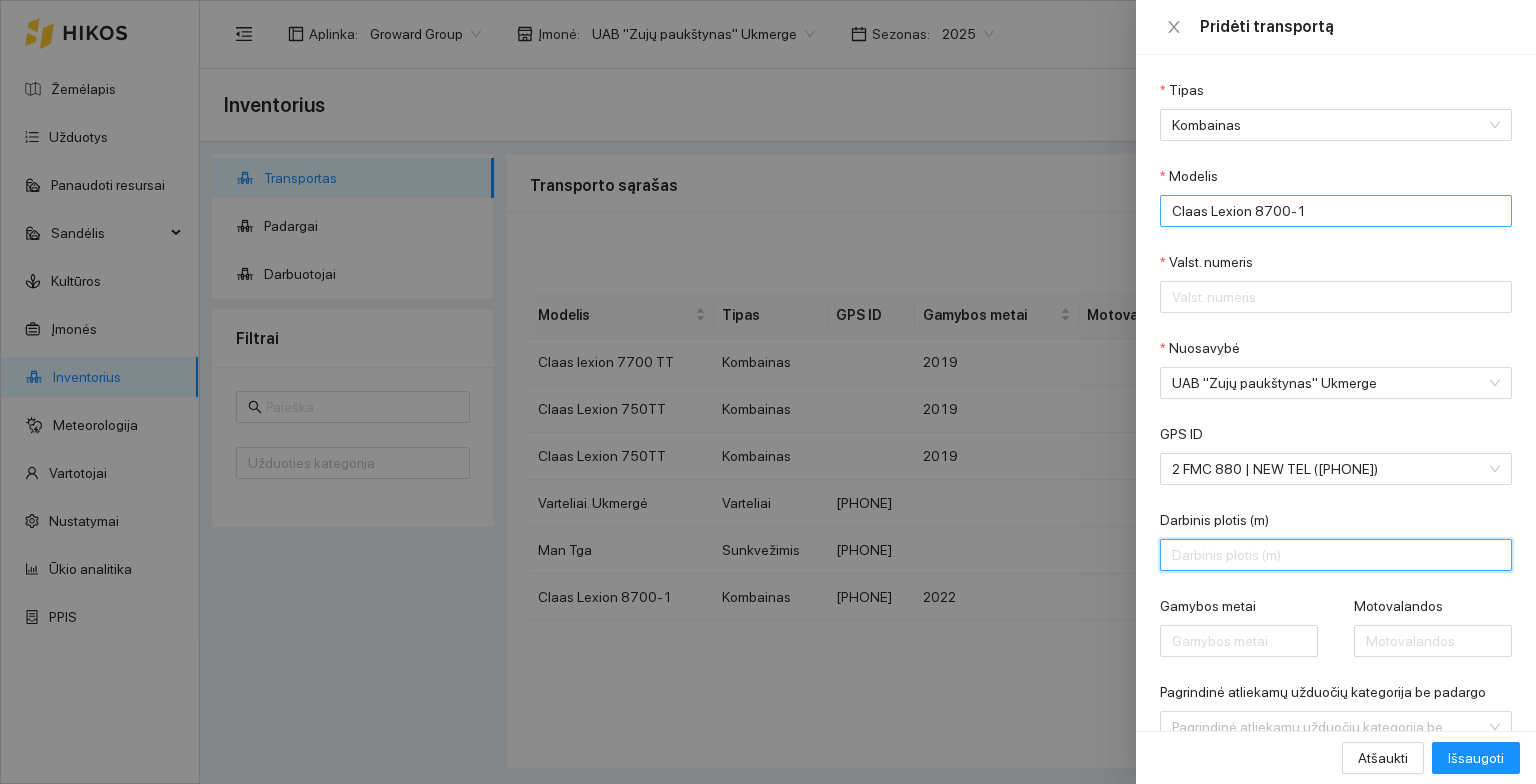 type on "10.5" 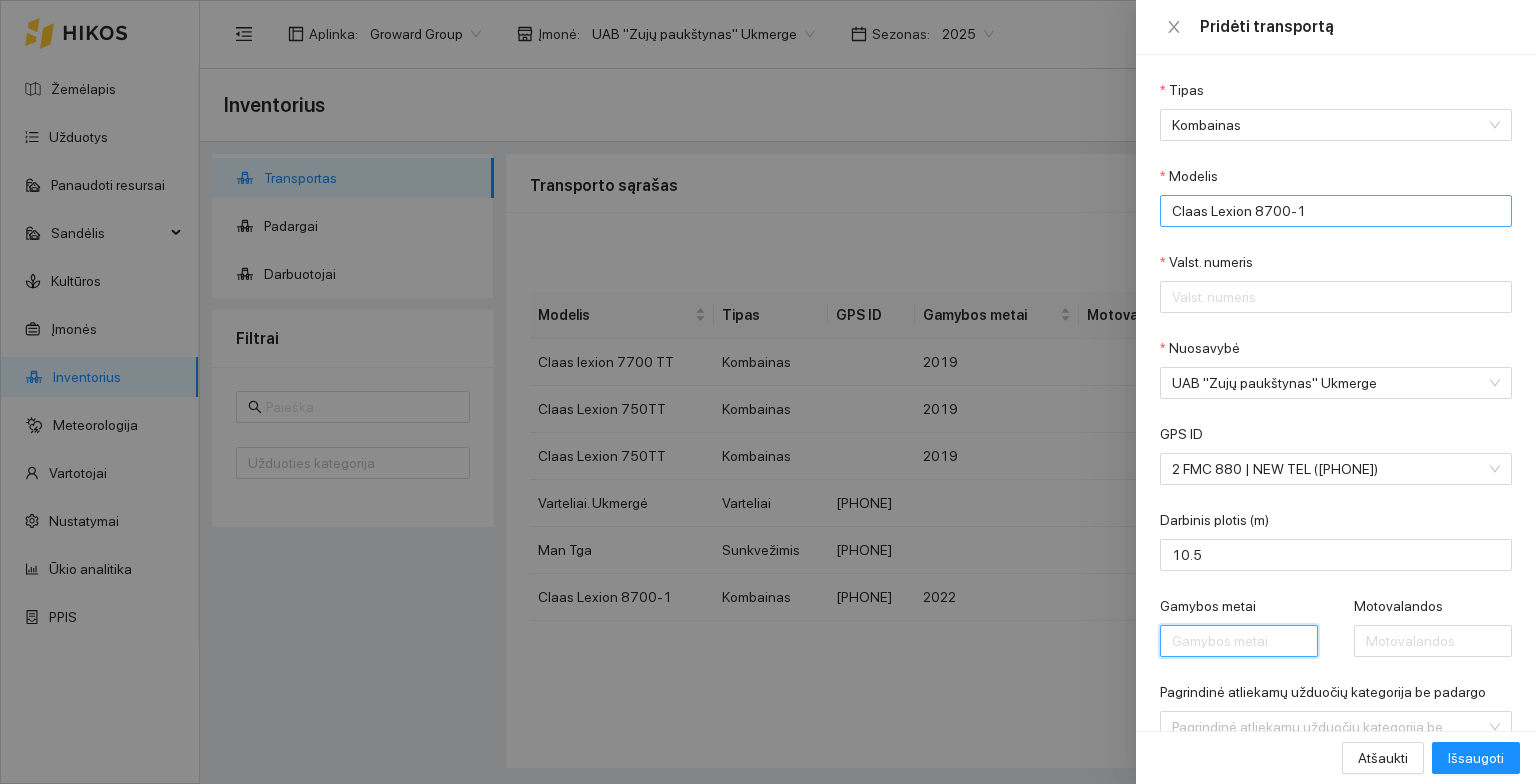 type on "2022" 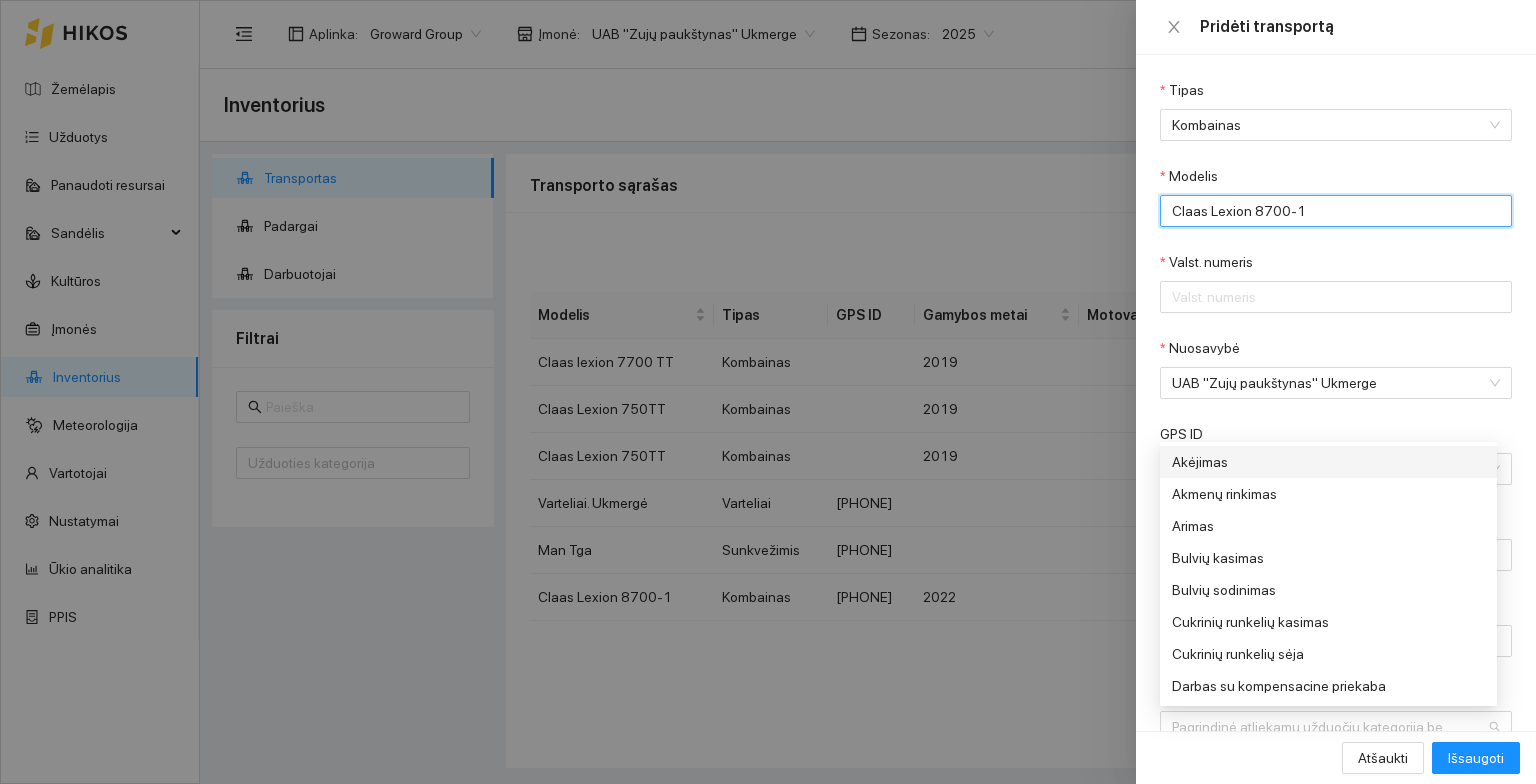 click on "Claas Lexion 8700-1" at bounding box center [1336, 211] 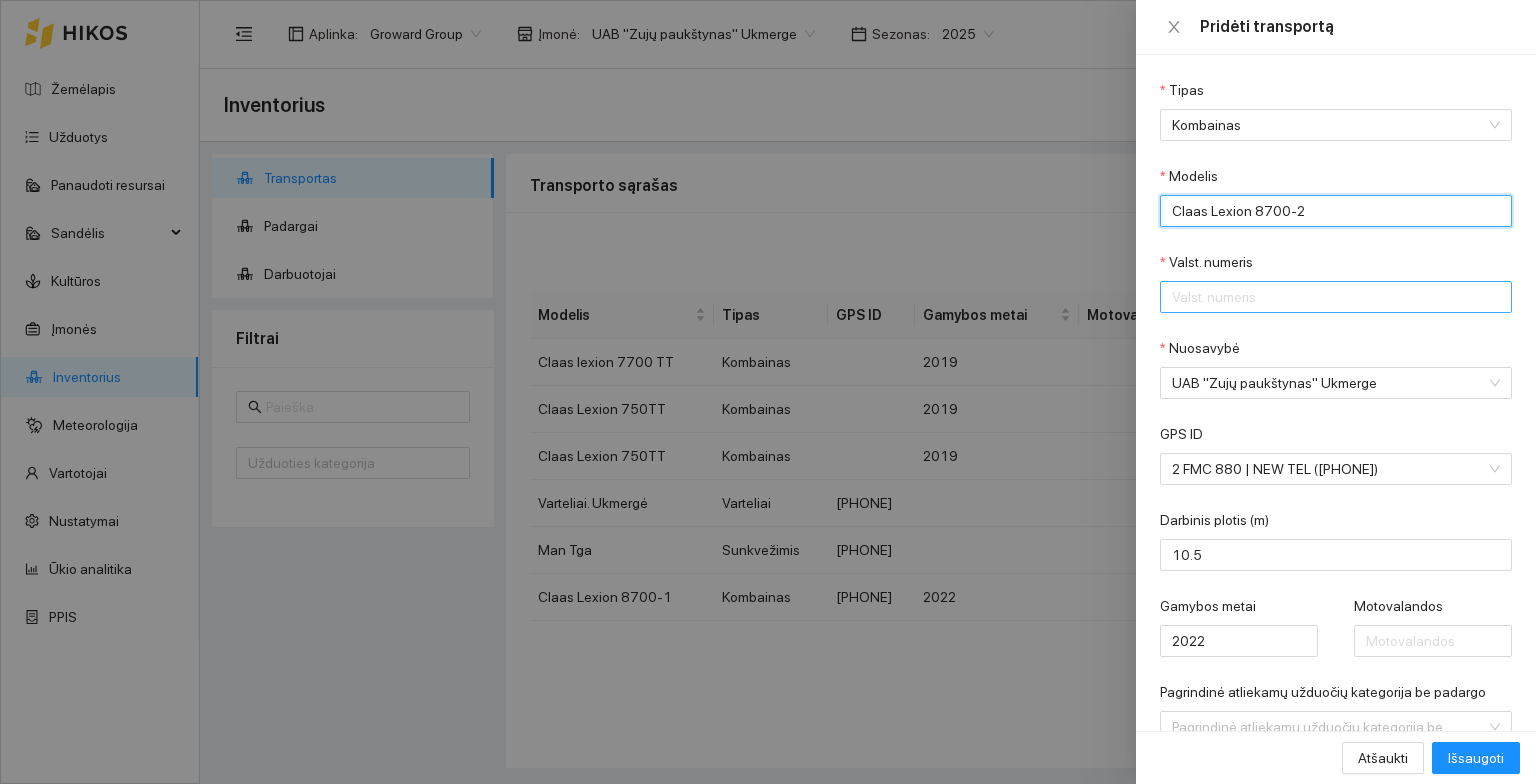 type on "Claas Lexion 8700-2" 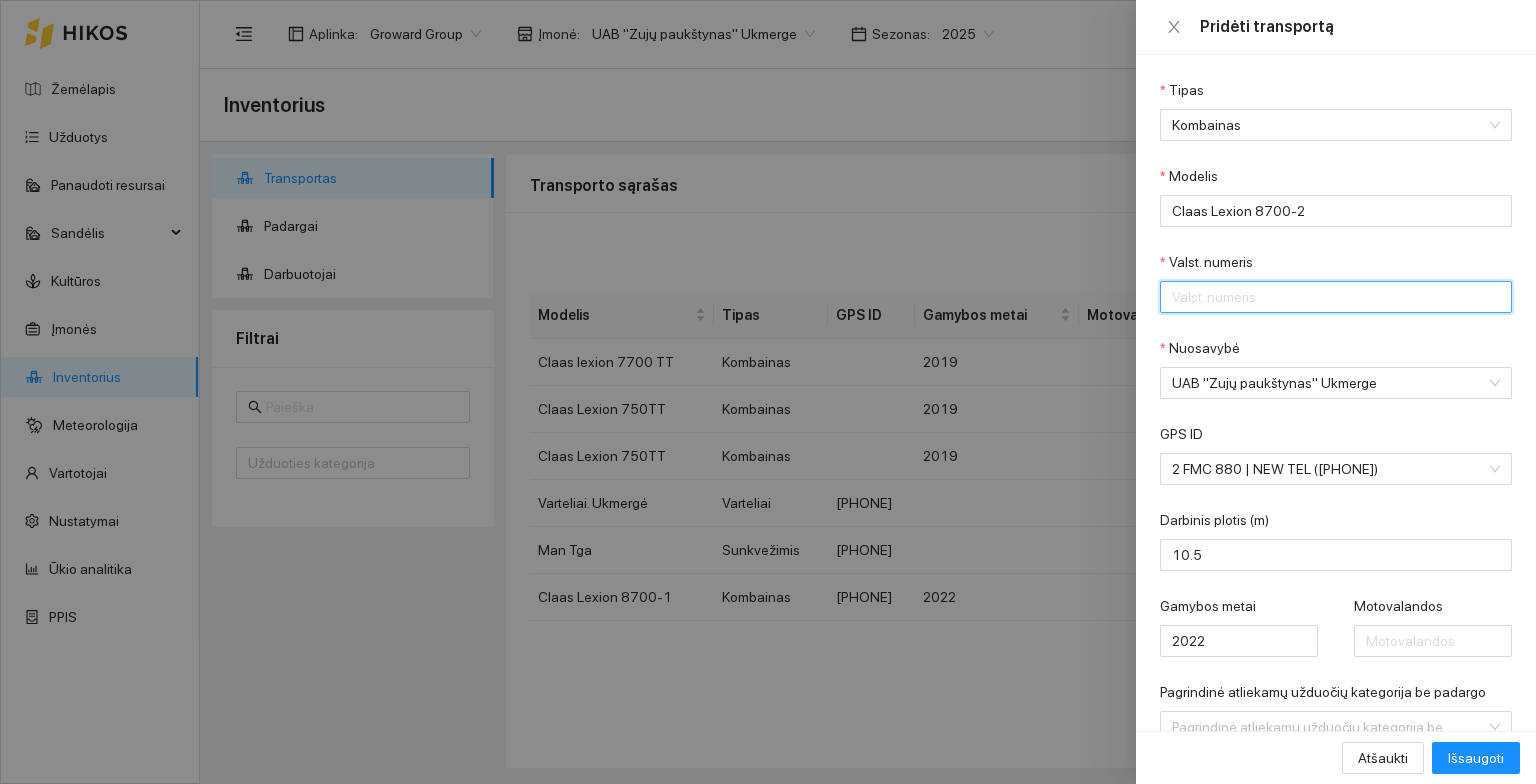 click on "Valst. numeris" at bounding box center (1336, 297) 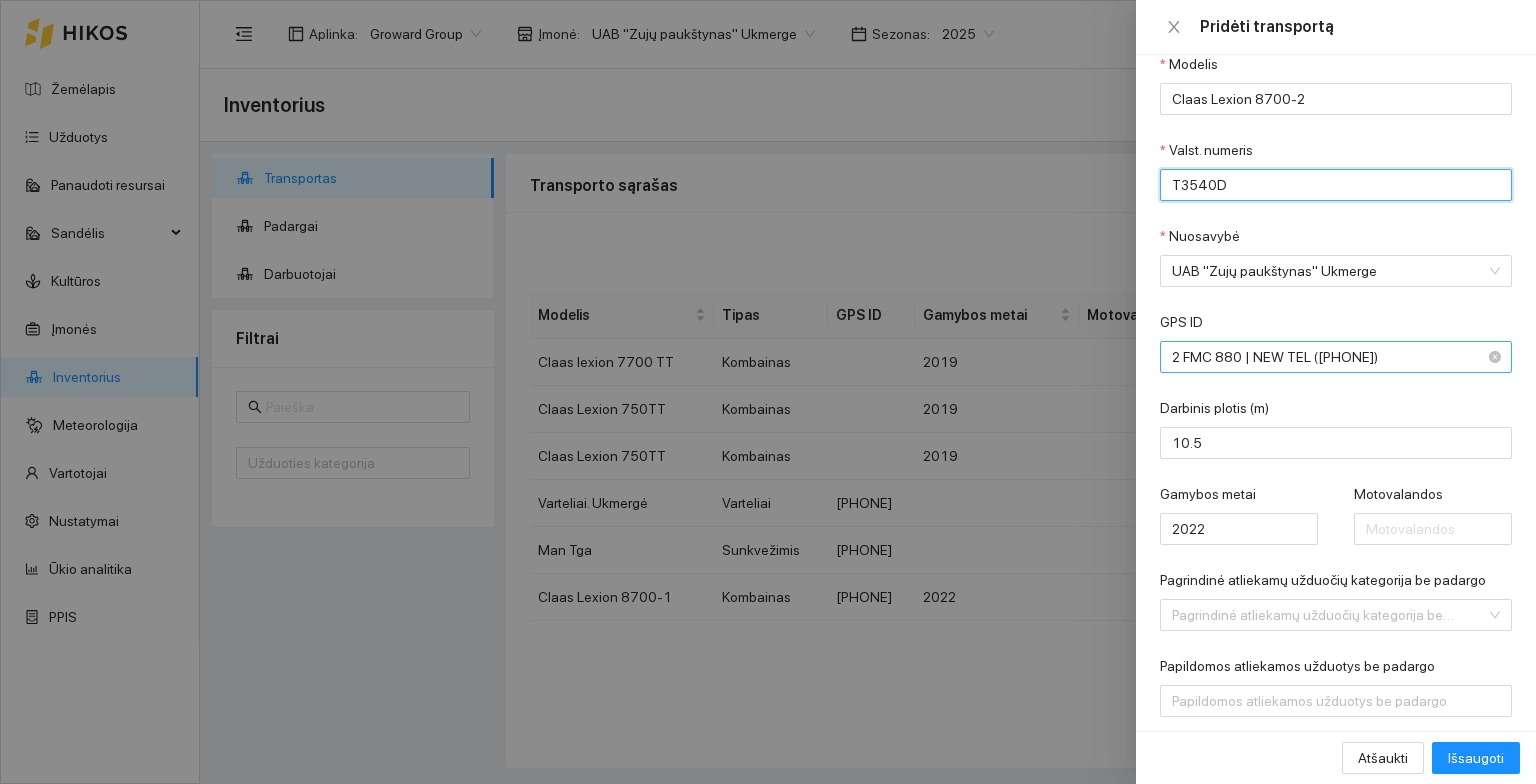 scroll, scrollTop: 200, scrollLeft: 0, axis: vertical 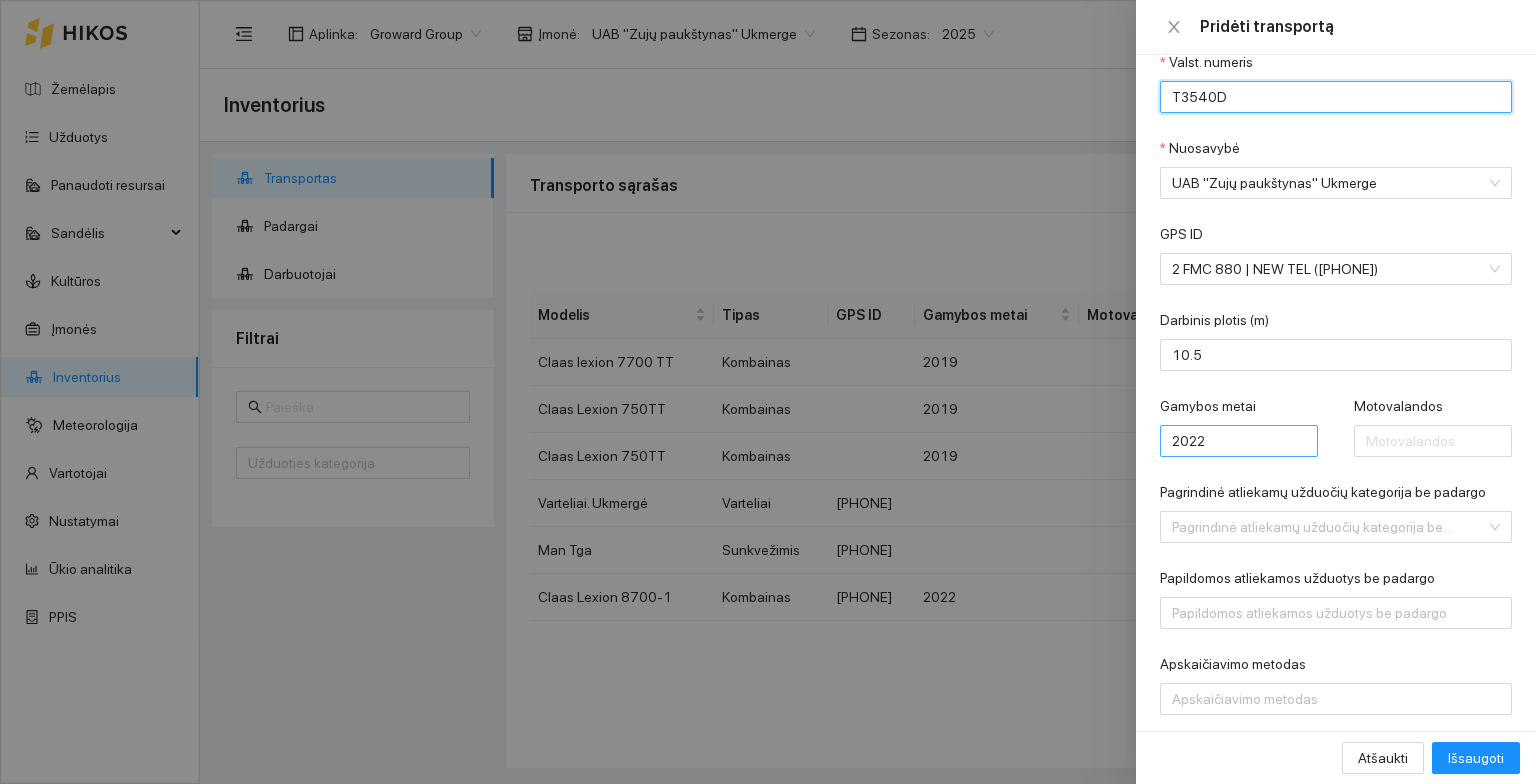 type on "T3540D" 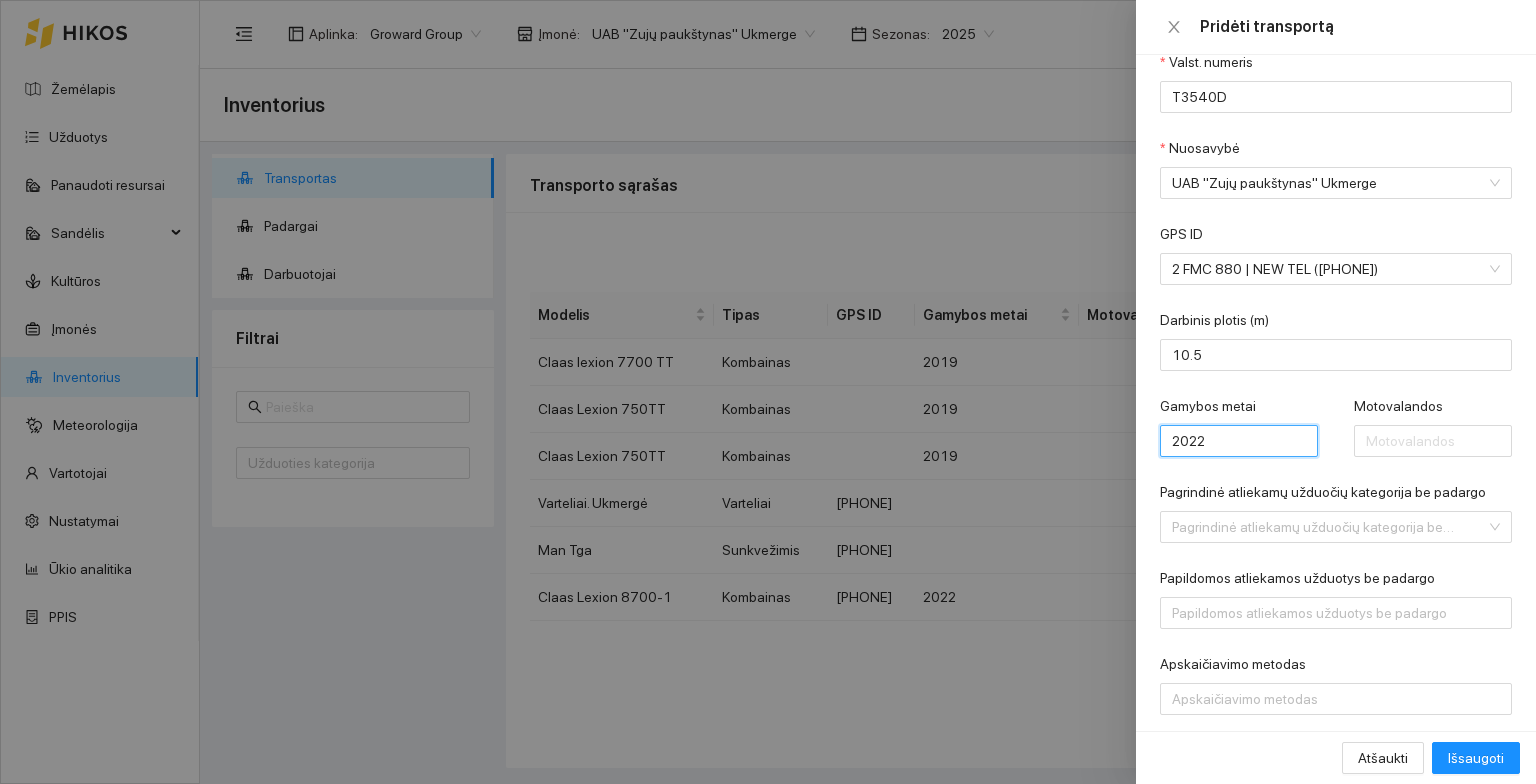 click on "2022" at bounding box center (1239, 441) 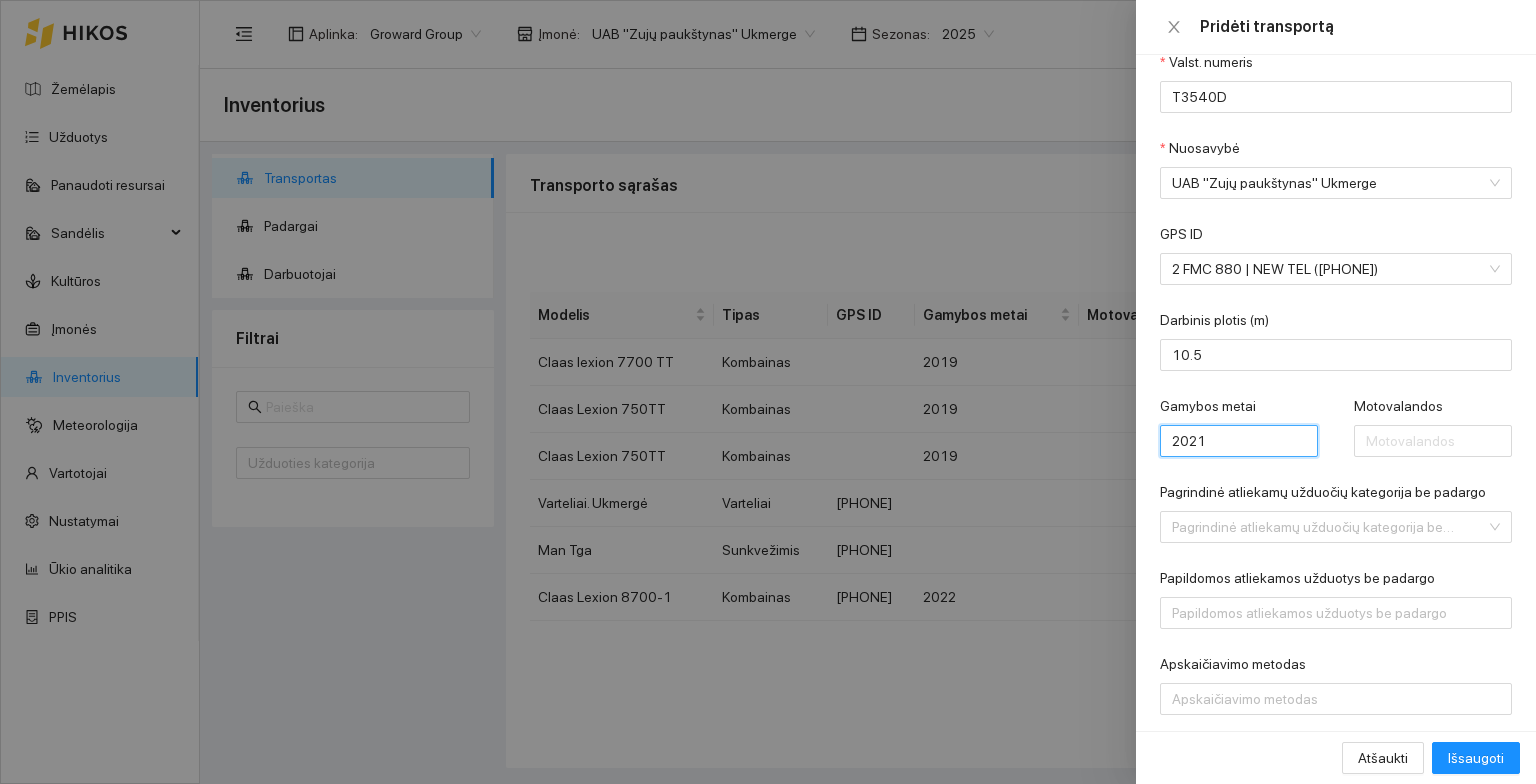 type on "2021" 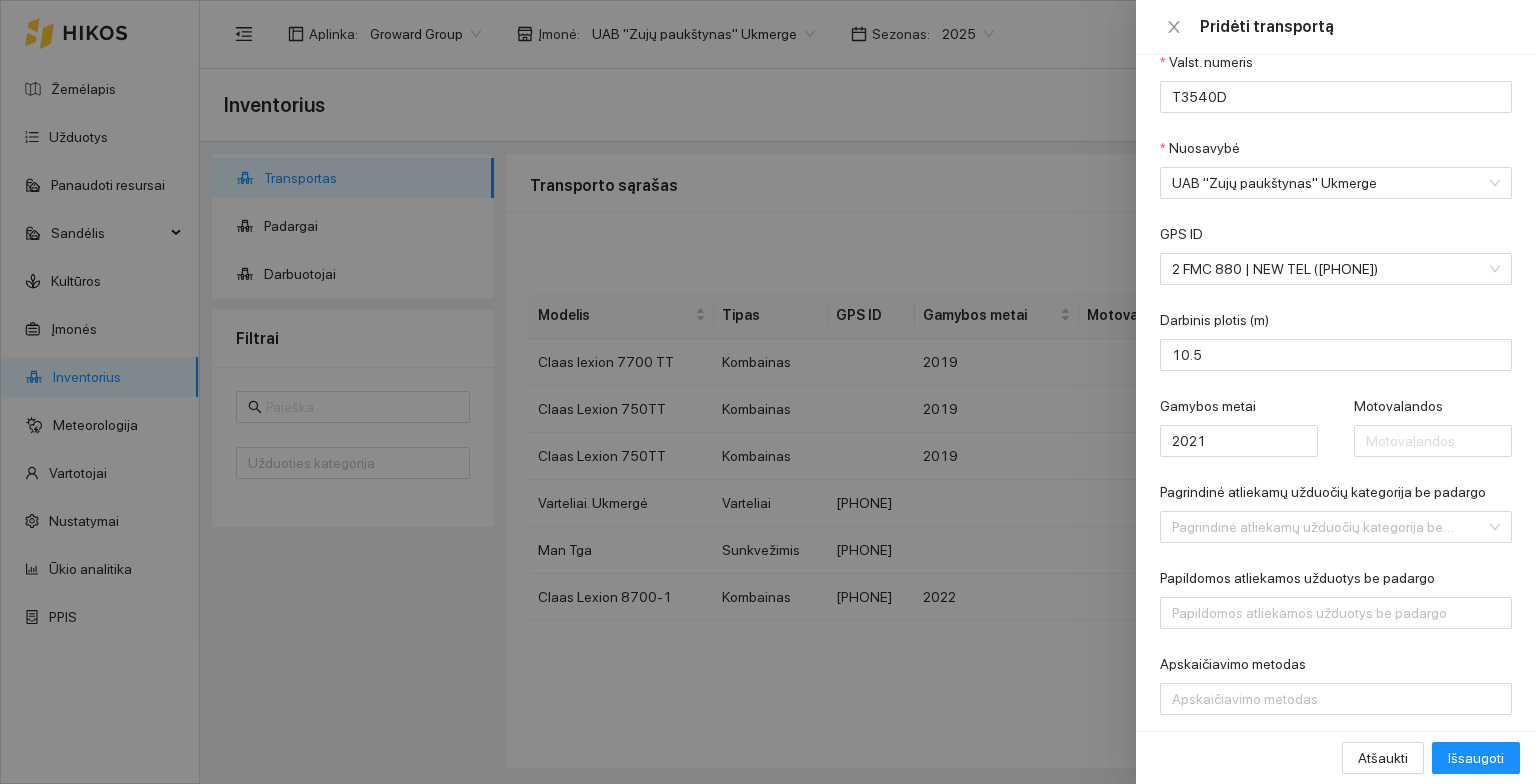click on "Gamybos metai 2021 Motovalandos" at bounding box center [1336, 438] 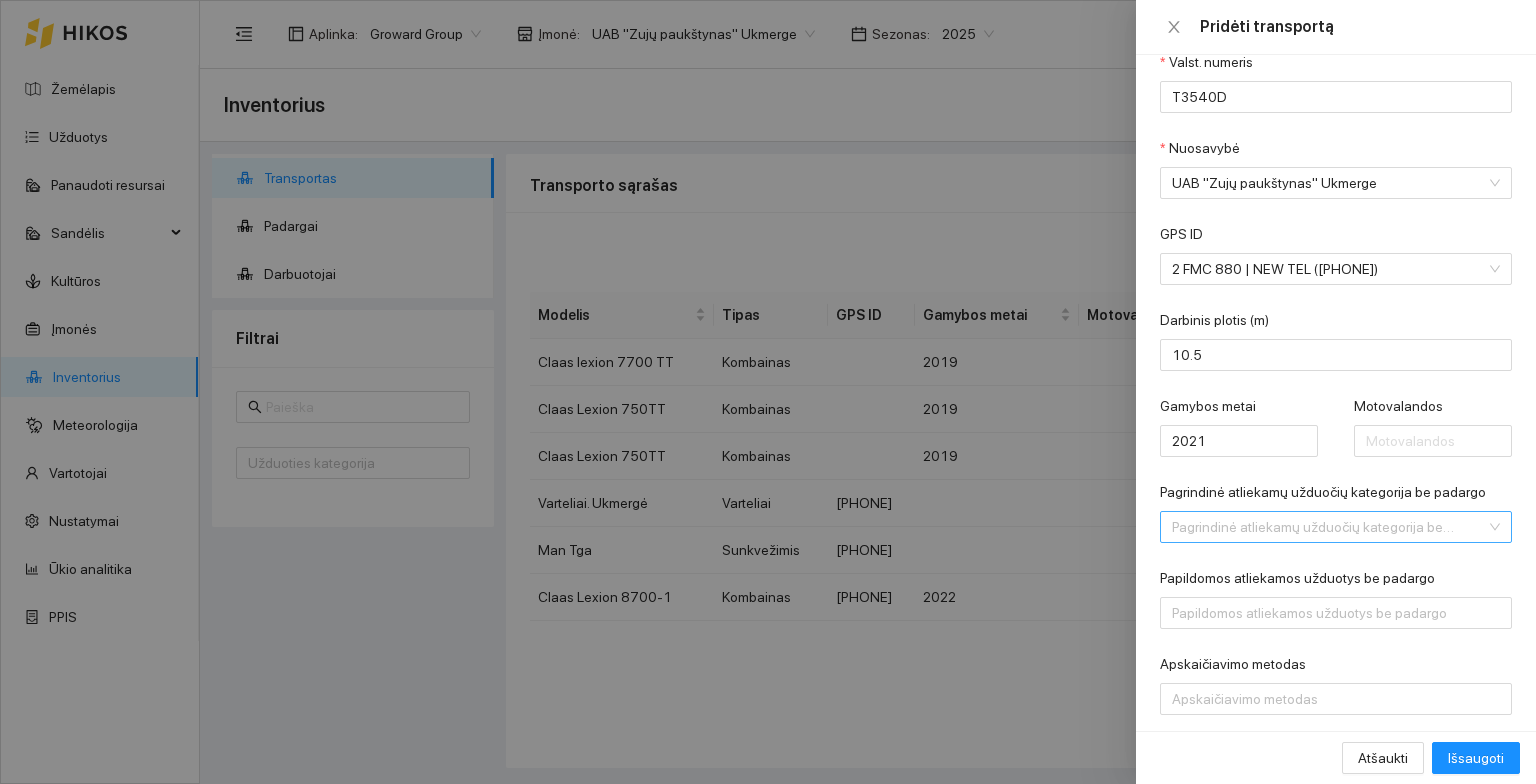 click on "Pagrindinė atliekamų užduočių kategorija be padargo" at bounding box center (1329, 527) 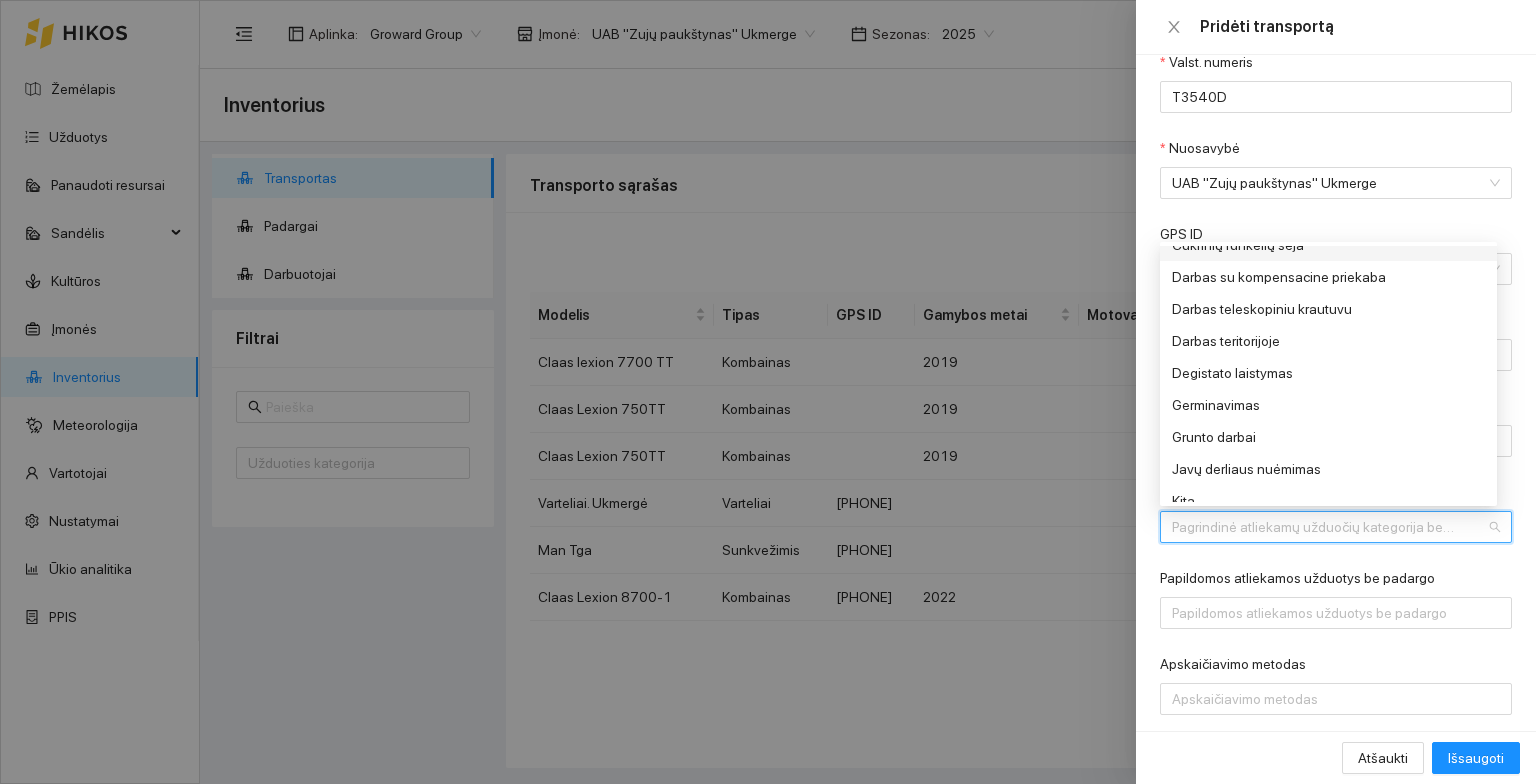 scroll, scrollTop: 200, scrollLeft: 0, axis: vertical 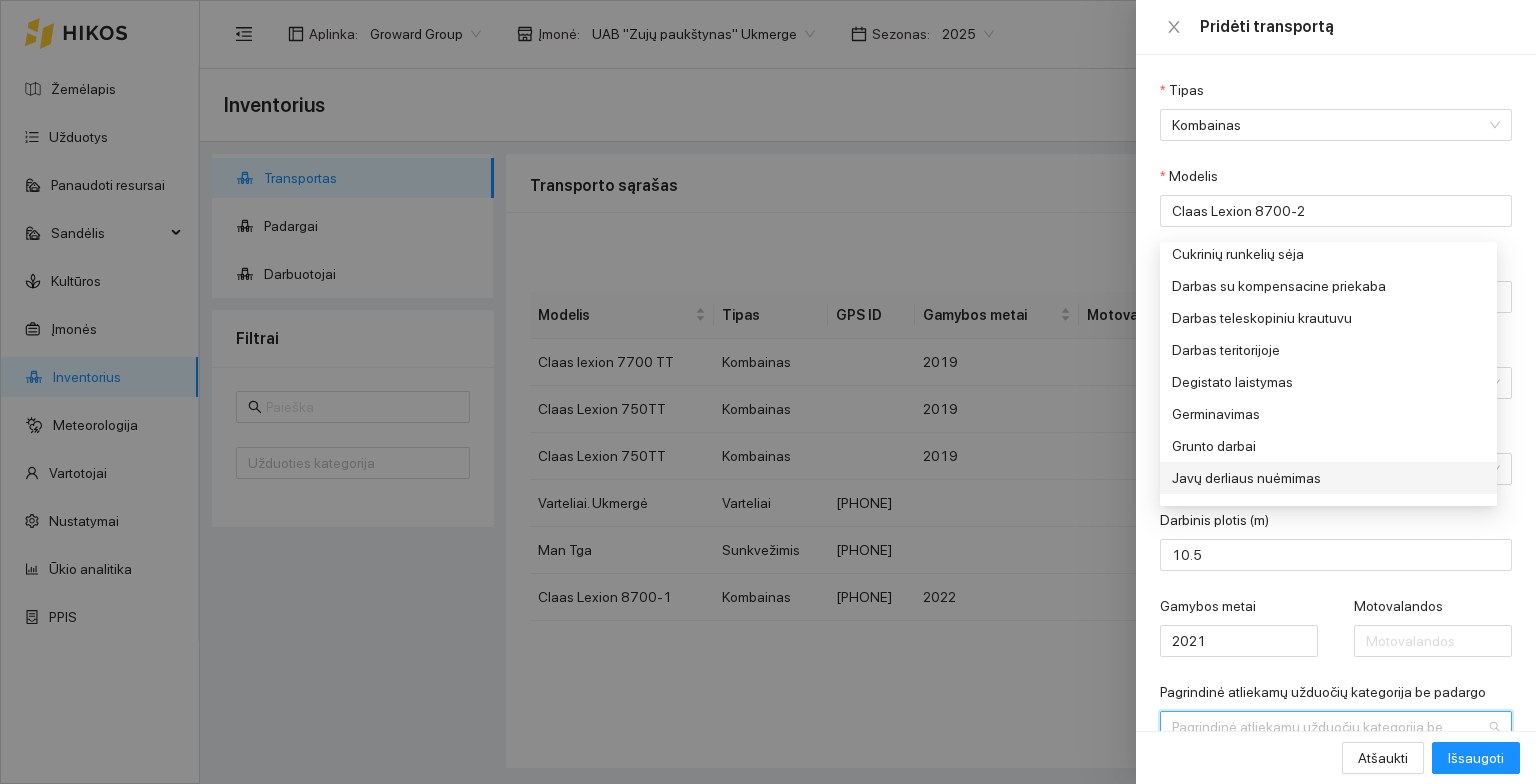 click on "Javų derliaus nuėmimas" at bounding box center [1322, 478] 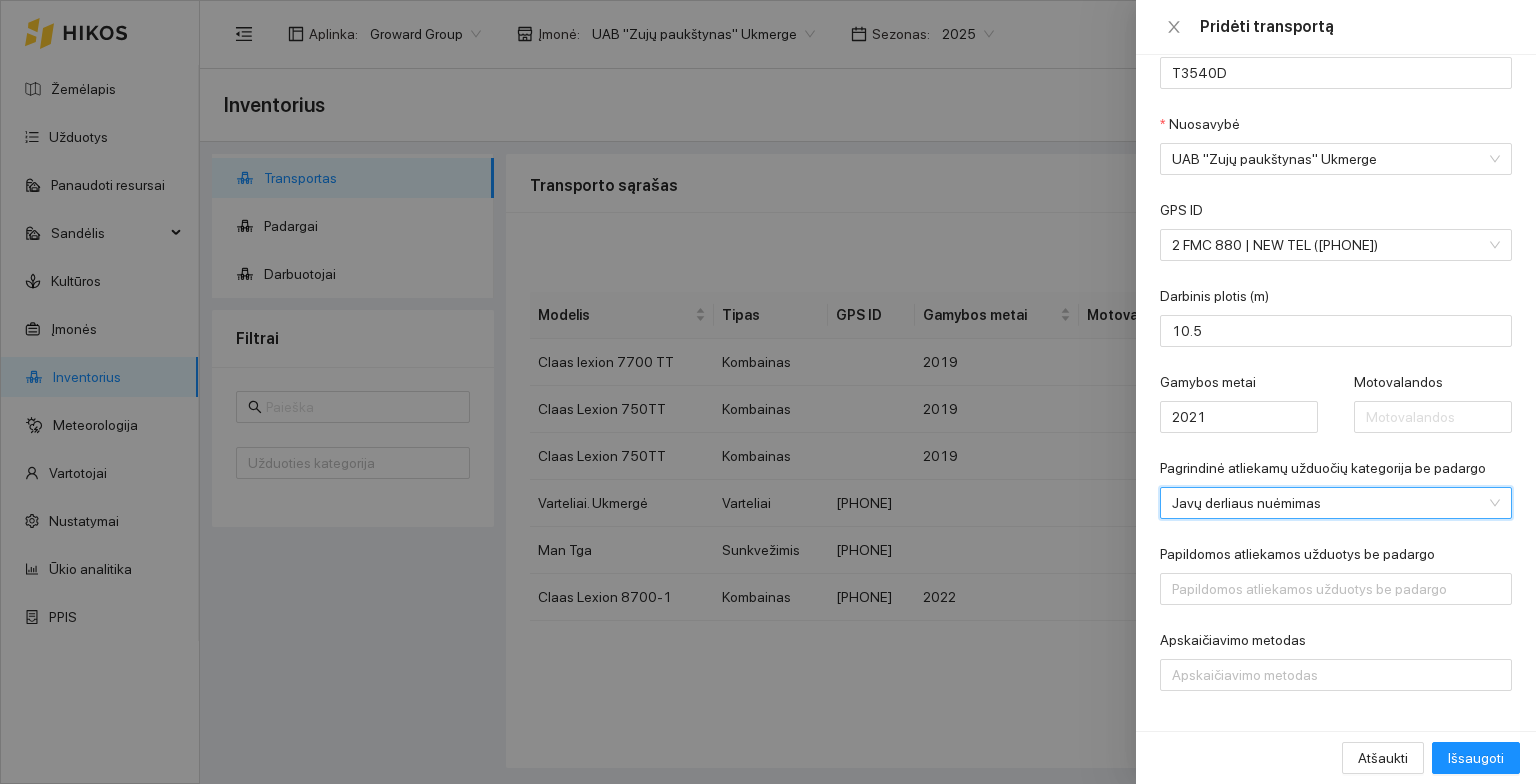 scroll, scrollTop: 231, scrollLeft: 0, axis: vertical 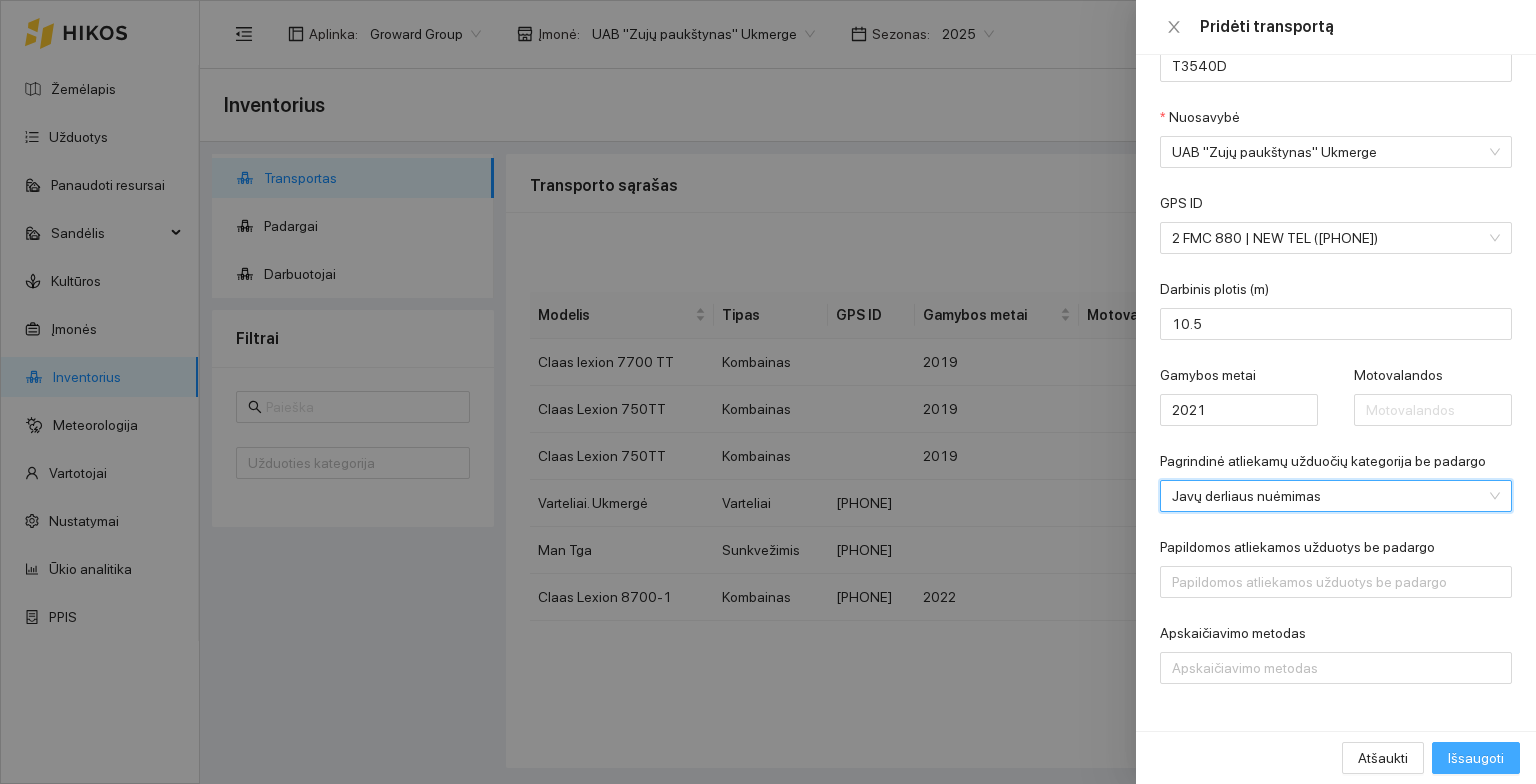 click on "Išsaugoti" at bounding box center (1476, 758) 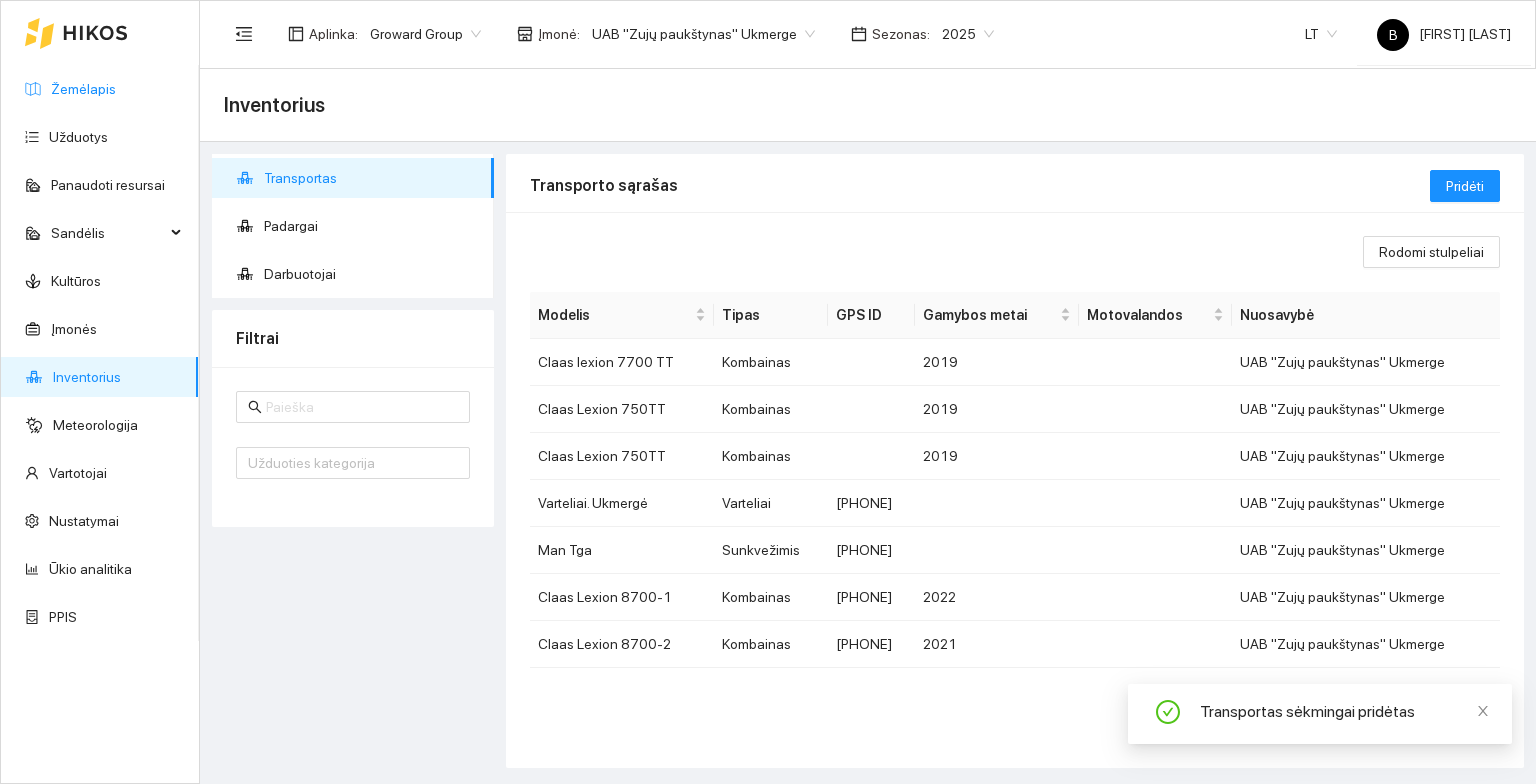 click on "Žemėlapis" at bounding box center (83, 89) 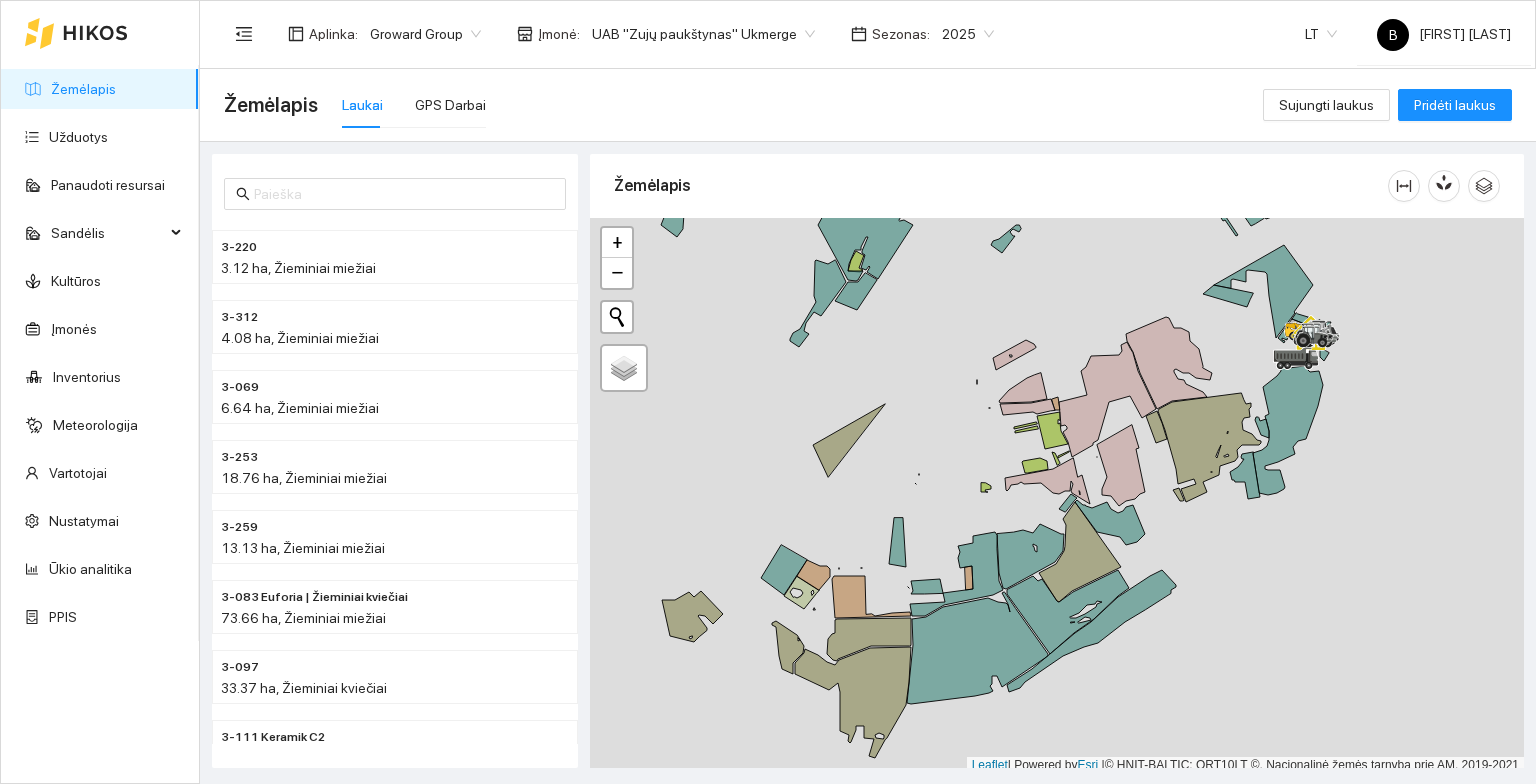 scroll, scrollTop: 5, scrollLeft: 0, axis: vertical 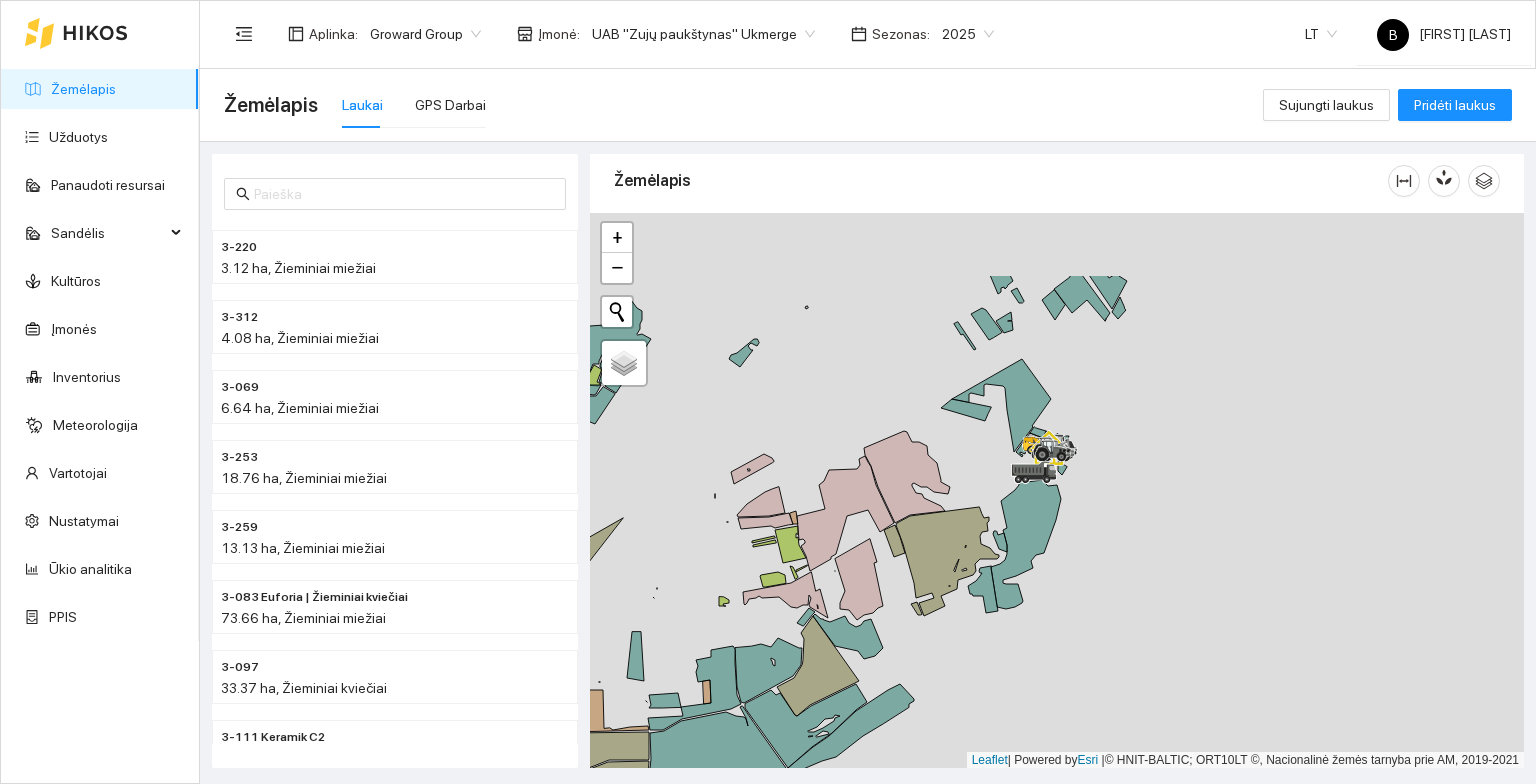 drag, startPoint x: 1098, startPoint y: 286, endPoint x: 829, endPoint y: 409, distance: 295.78708 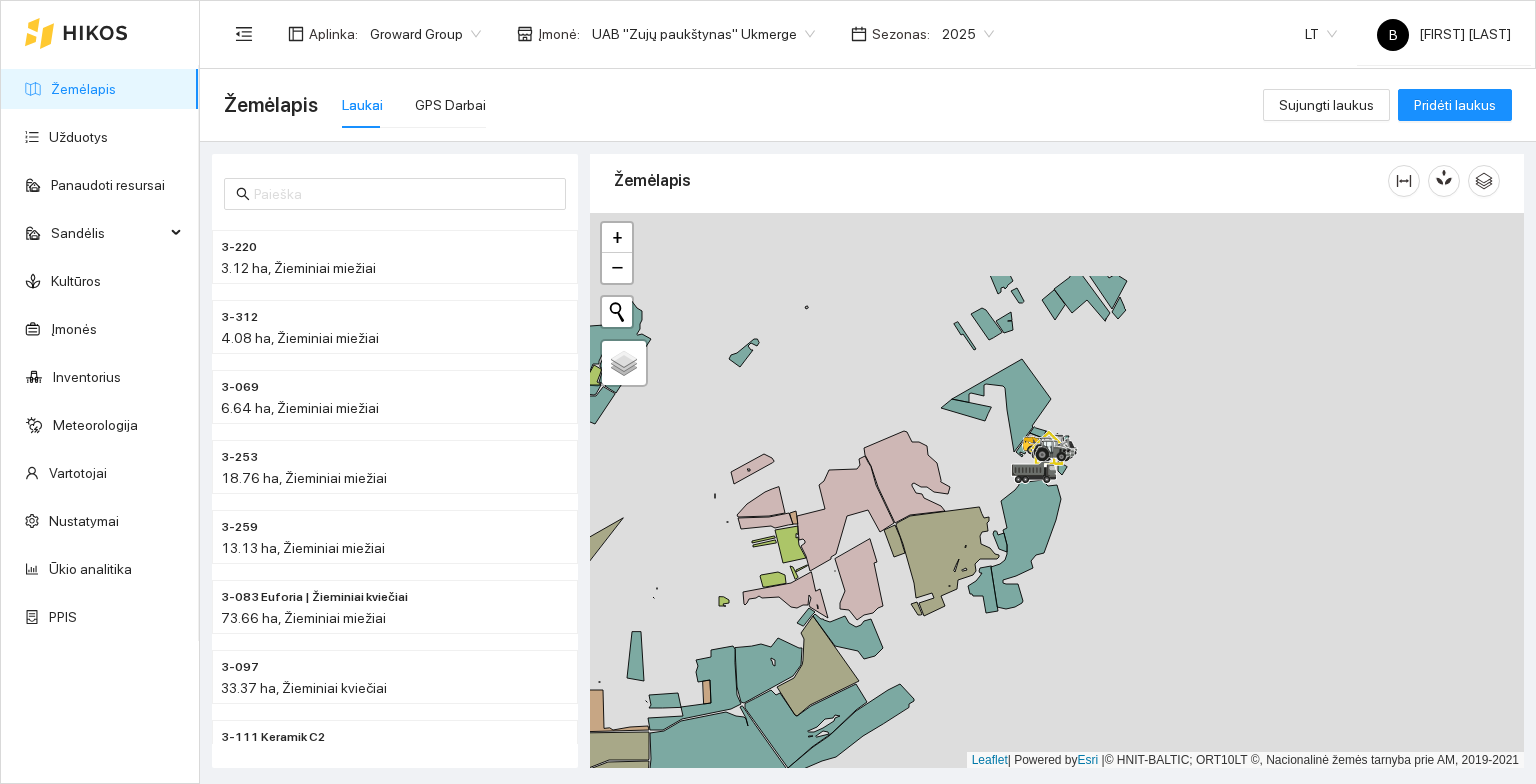 click at bounding box center [1057, 491] 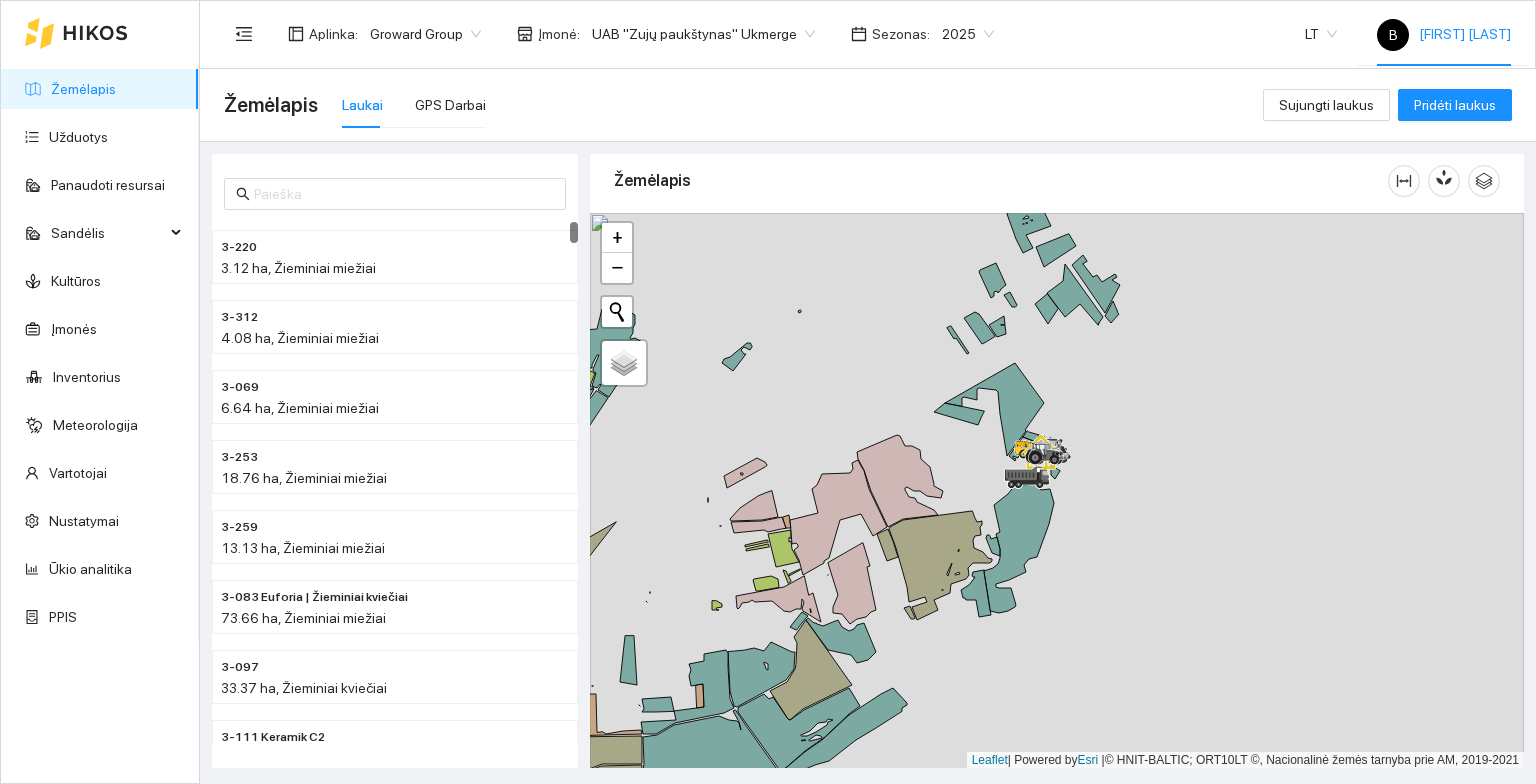 click on "B [FIRST] [LAST]" at bounding box center [1444, 34] 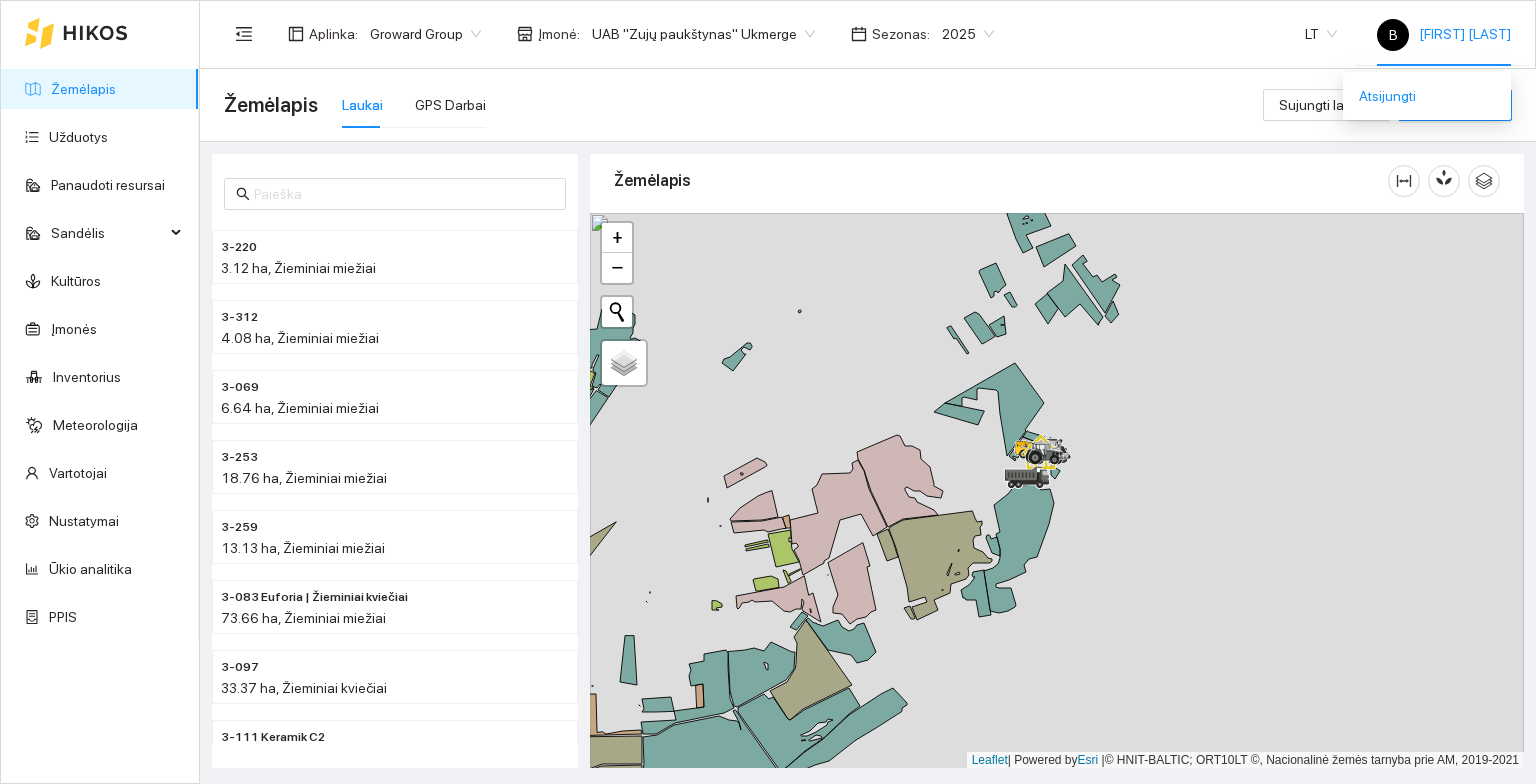 click on "Atsijungti" at bounding box center (1387, 96) 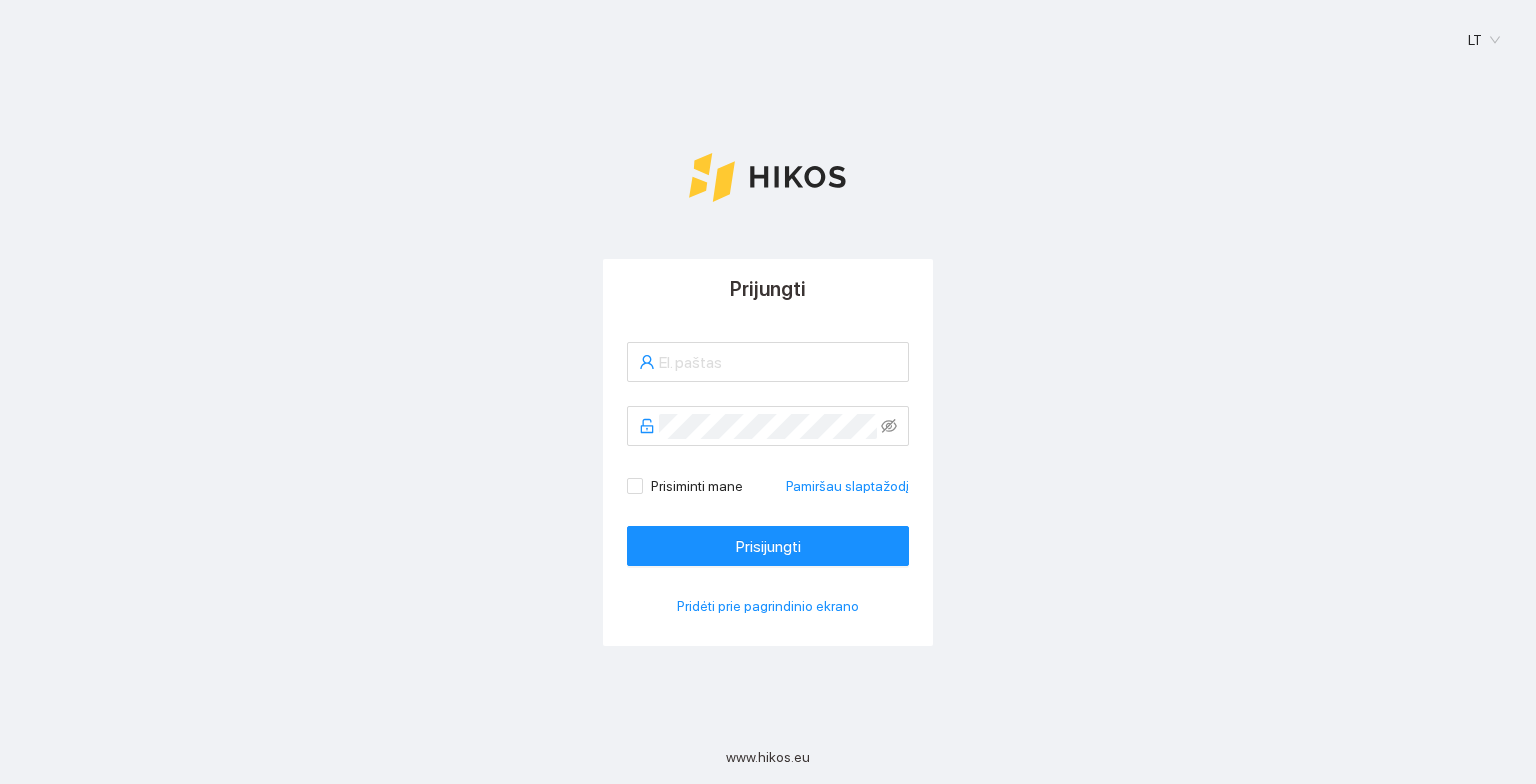 scroll, scrollTop: 0, scrollLeft: 0, axis: both 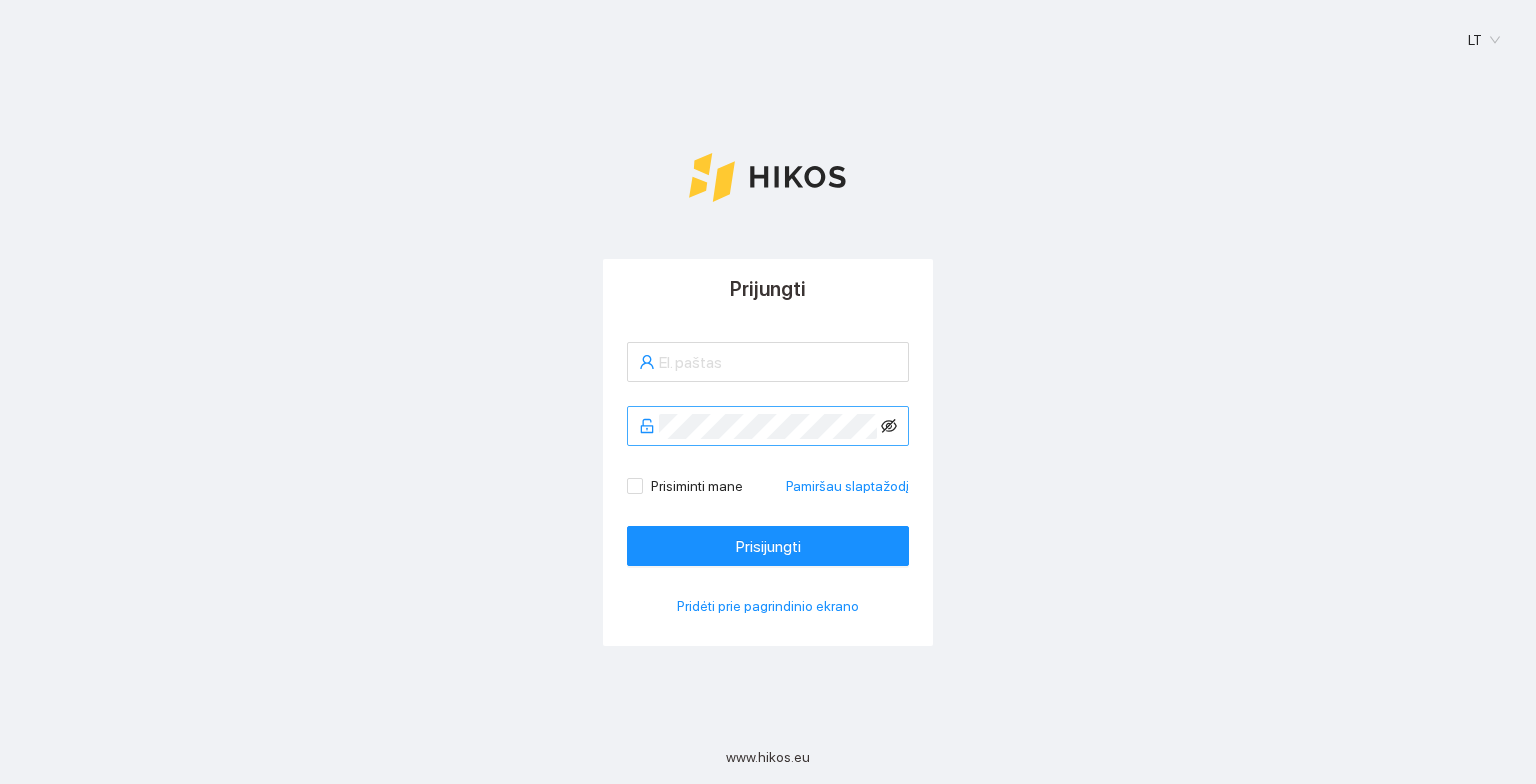 type on "[USERNAME]@[DOMAIN].eu" 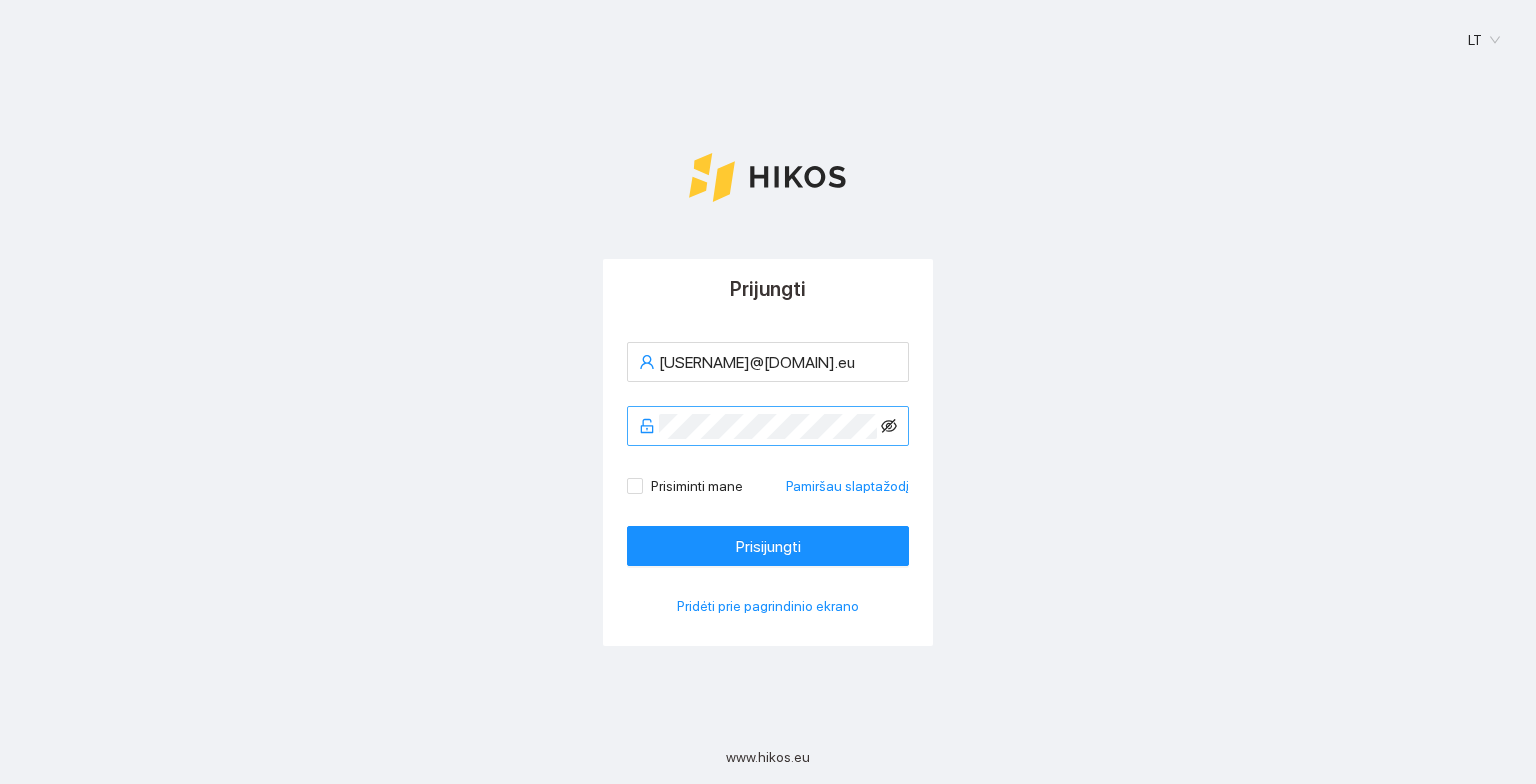click at bounding box center [889, 426] 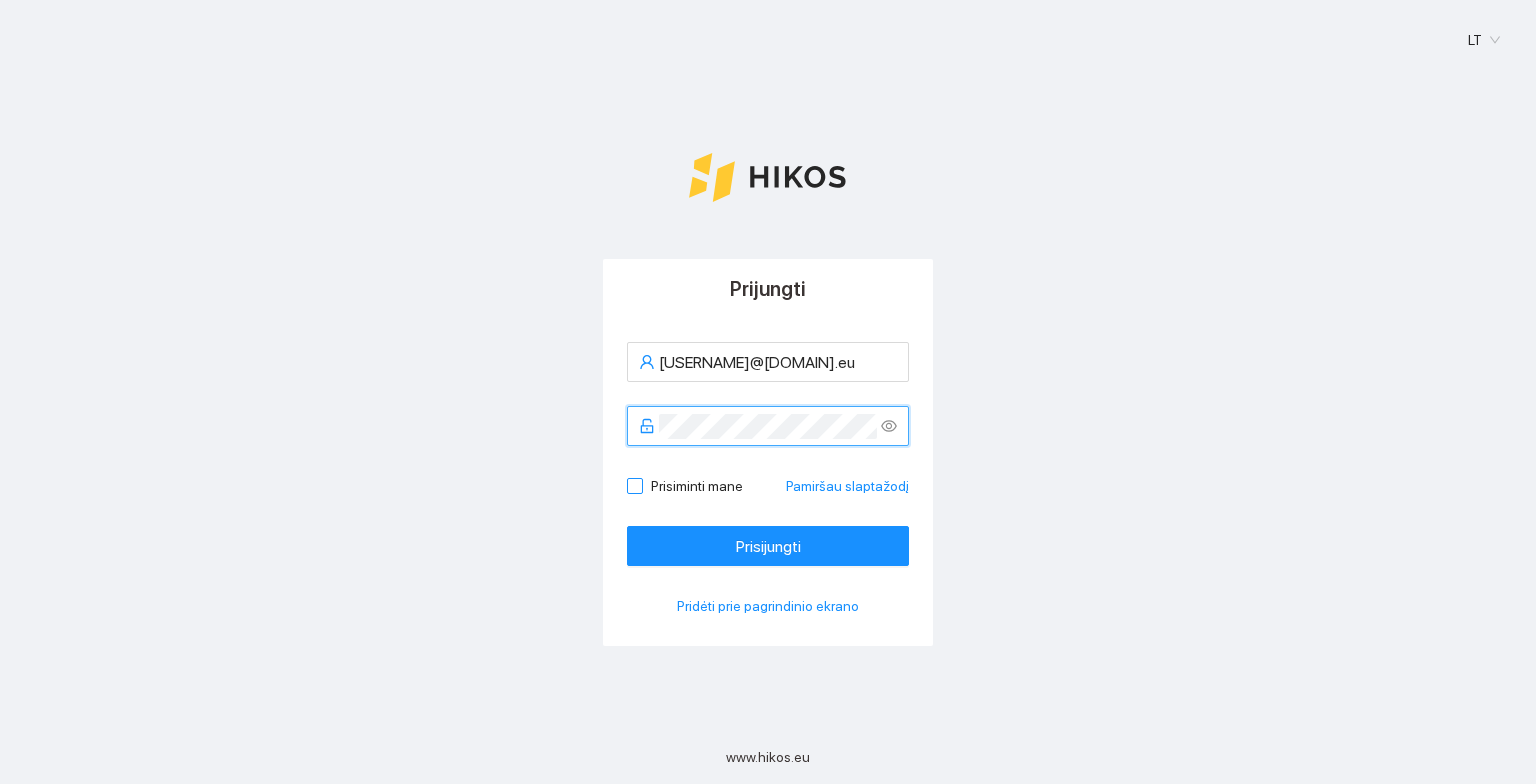 click at bounding box center [635, 486] 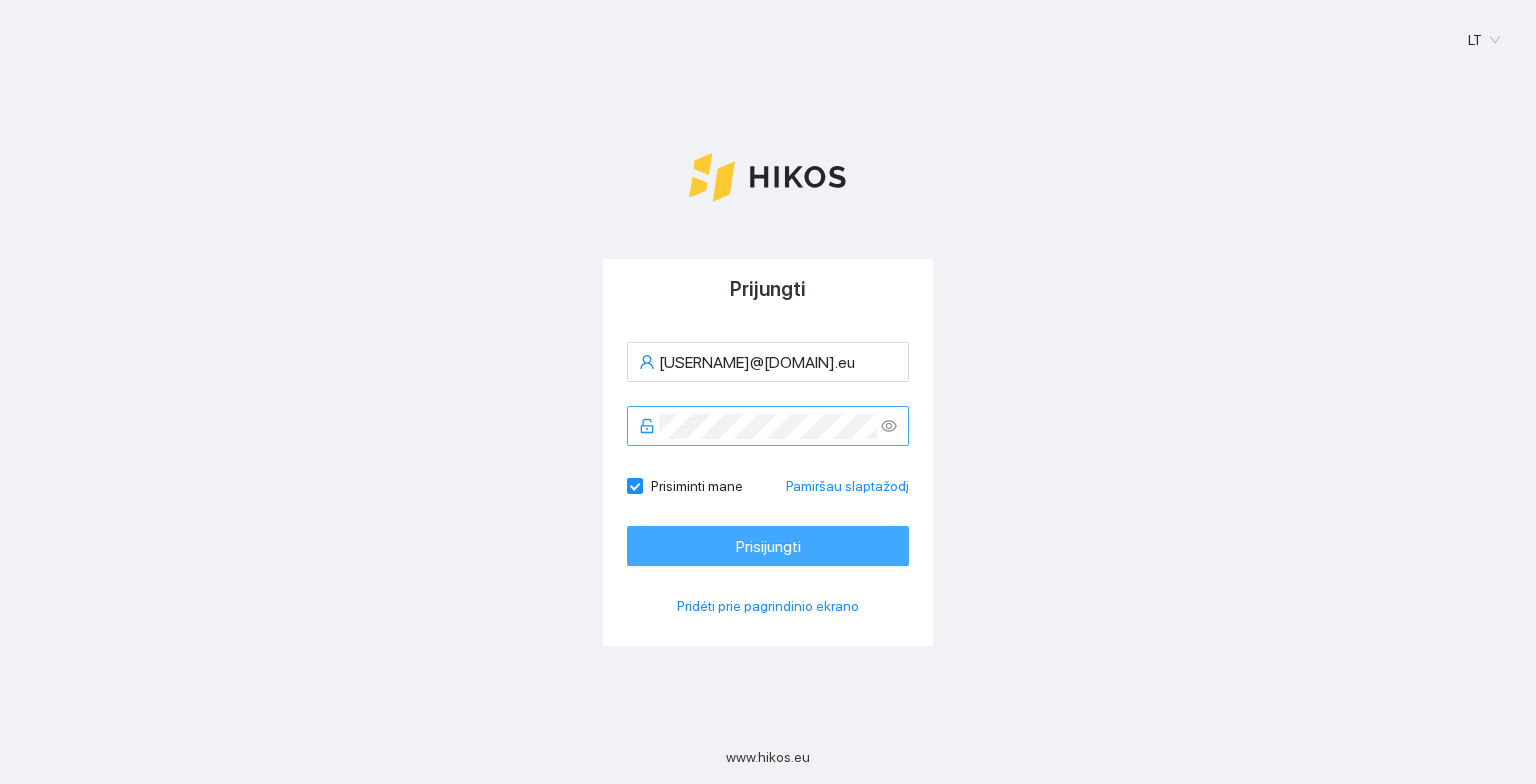 click on "Prisijungti" at bounding box center [768, 546] 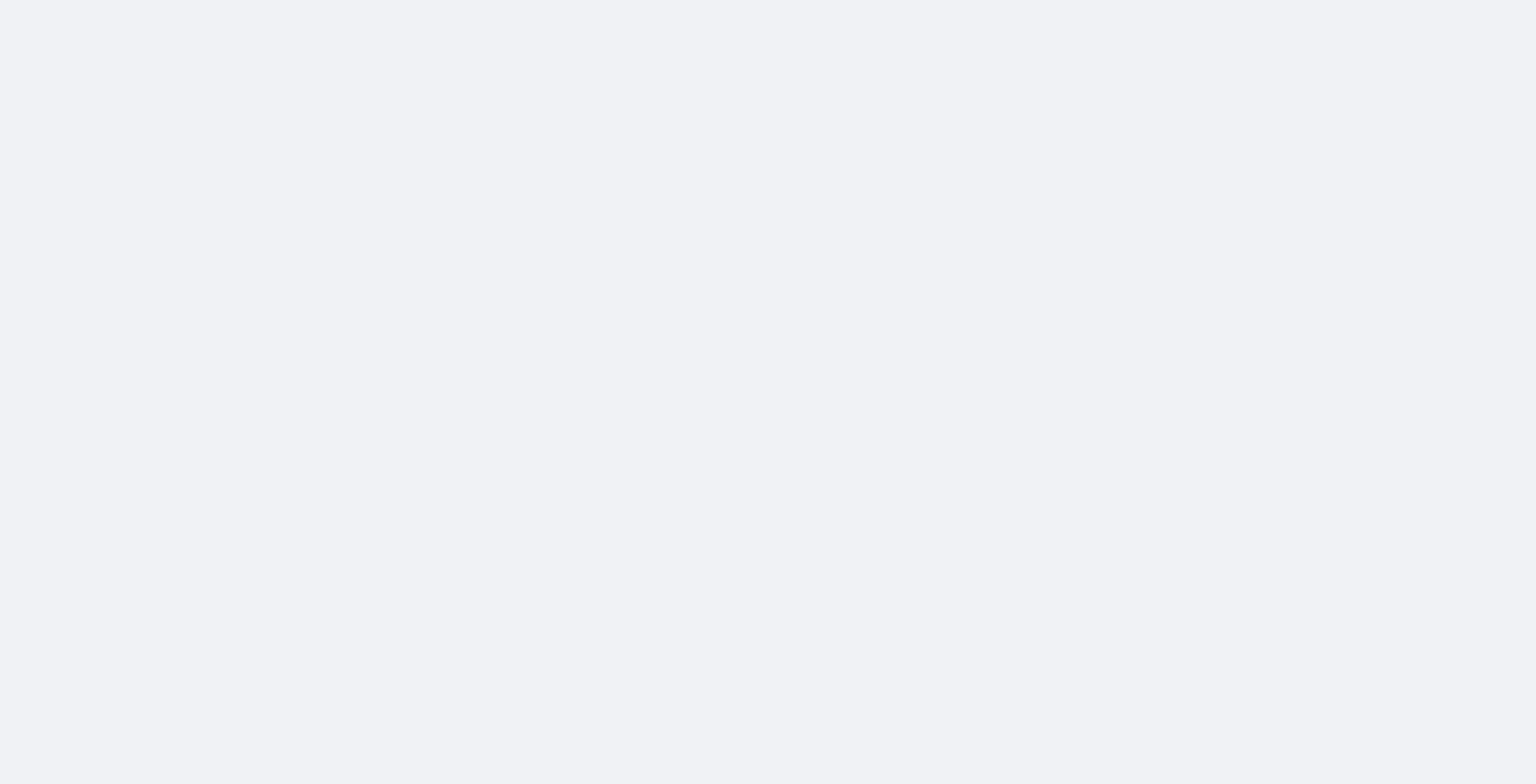 scroll, scrollTop: 0, scrollLeft: 0, axis: both 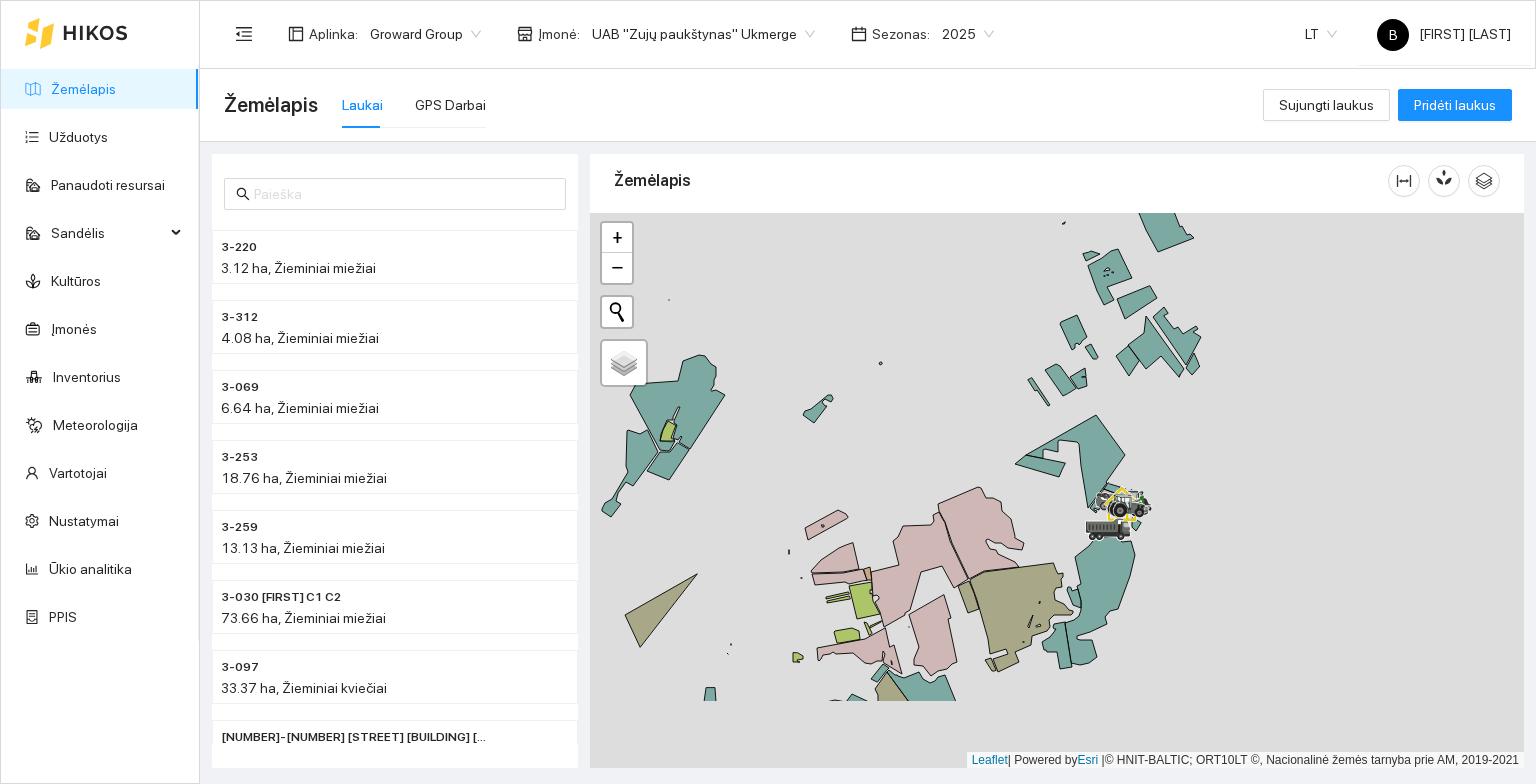 drag, startPoint x: 1078, startPoint y: 626, endPoint x: 1032, endPoint y: 491, distance: 142.62187 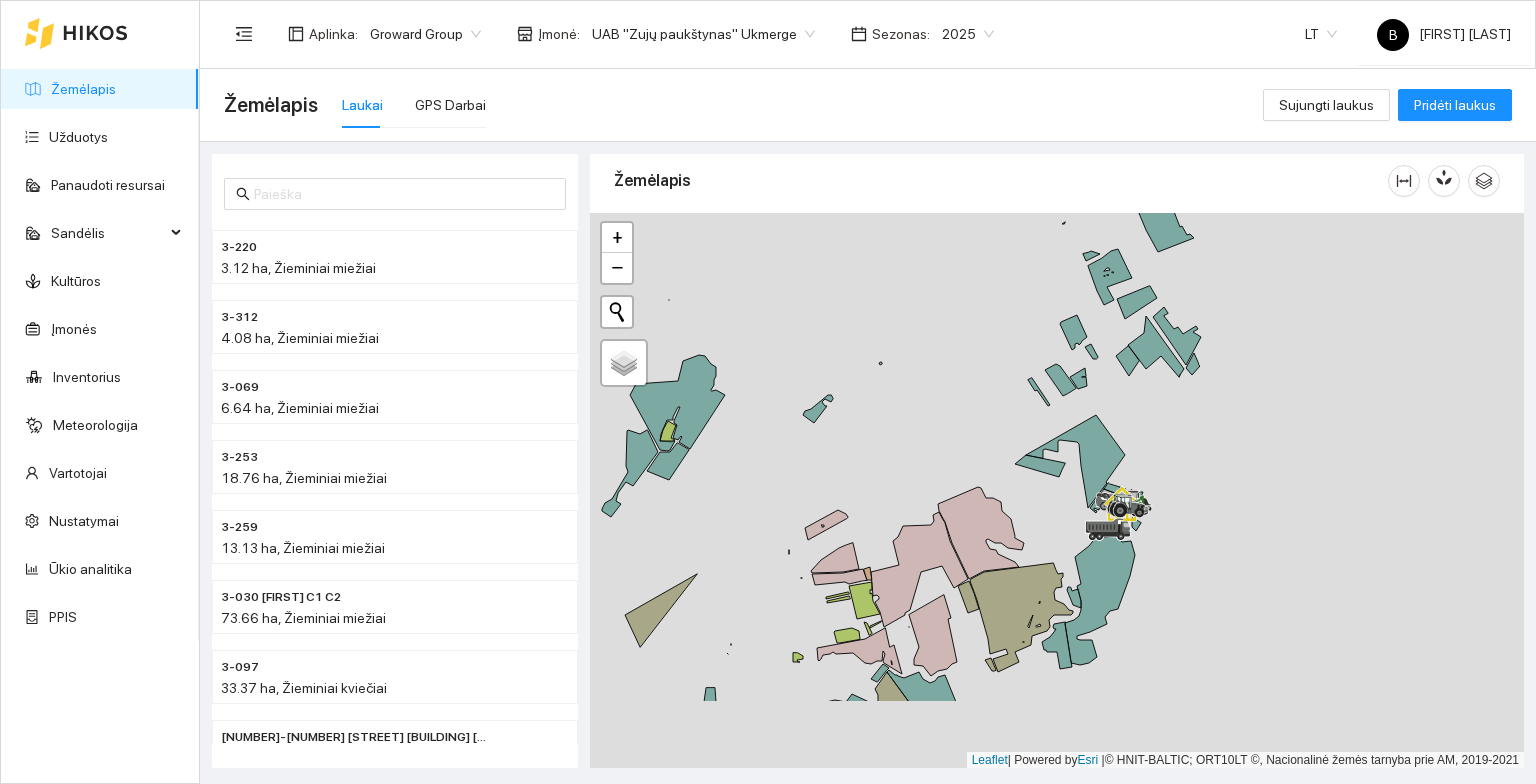 click at bounding box center (1057, 491) 